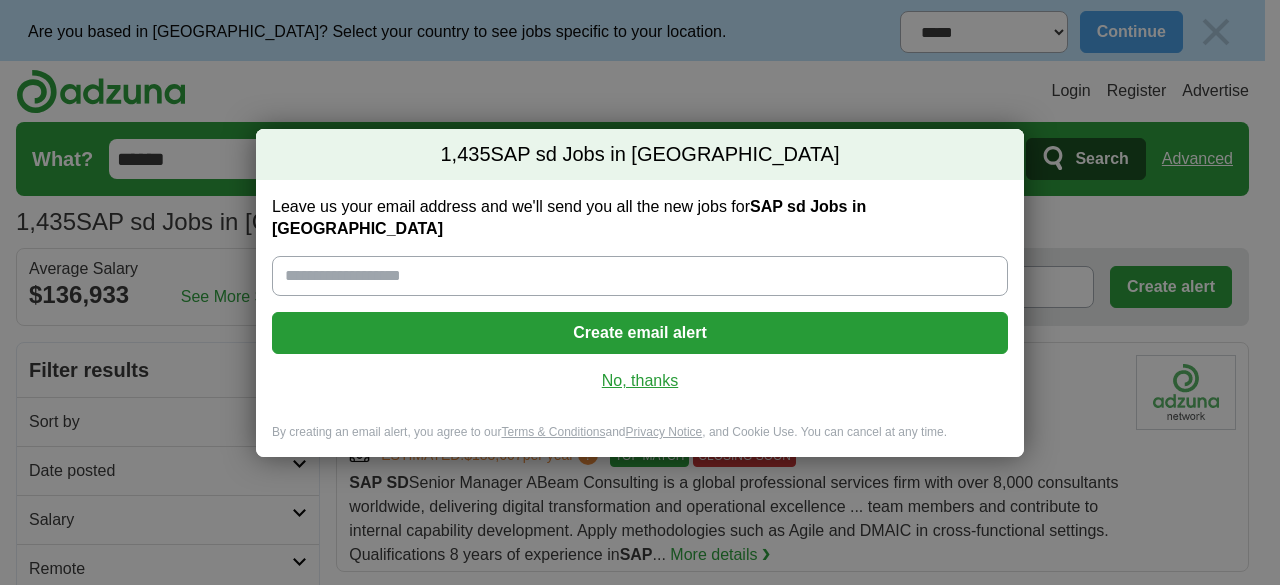 scroll, scrollTop: 0, scrollLeft: 0, axis: both 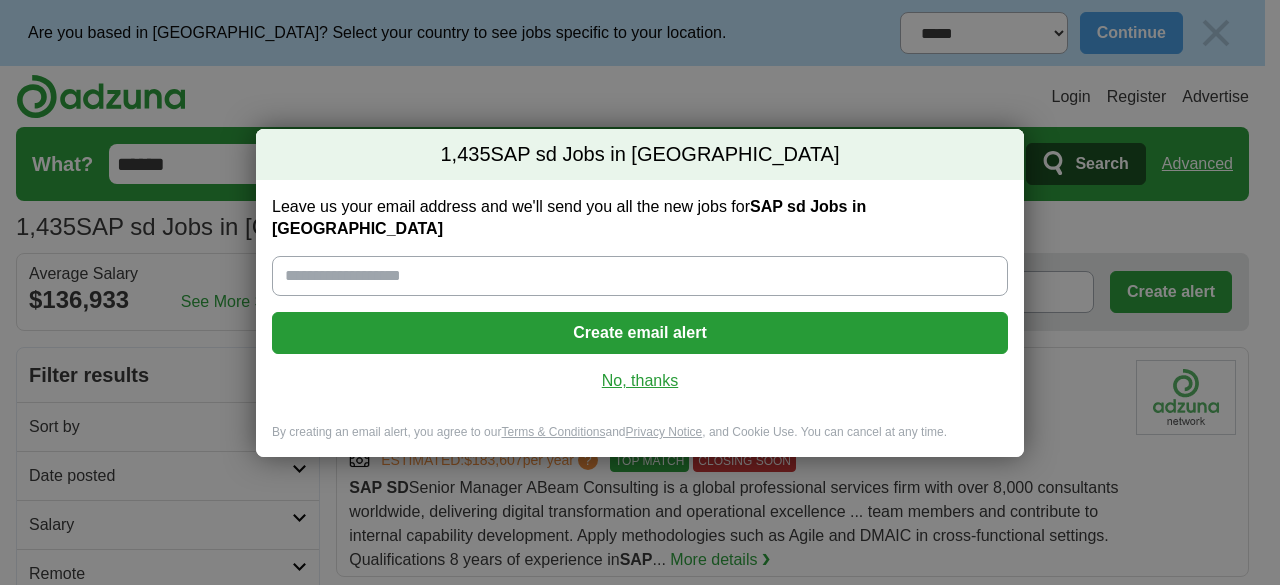 click on "No, thanks" at bounding box center (640, 381) 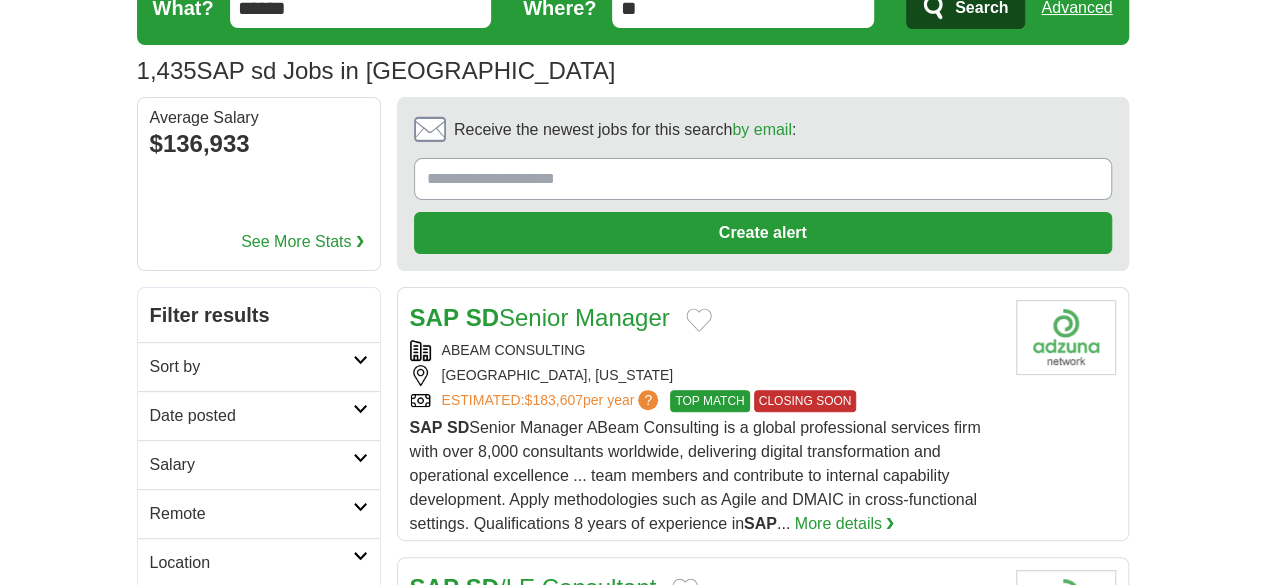 scroll, scrollTop: 200, scrollLeft: 0, axis: vertical 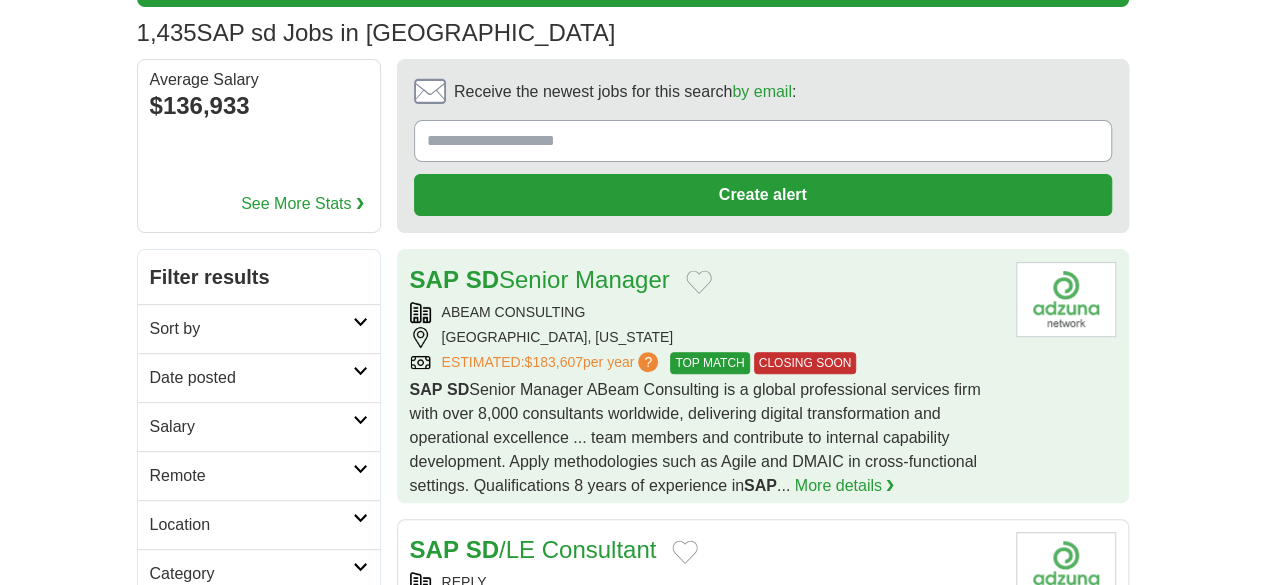 click on "ABEAM CONSULTING" at bounding box center [705, 312] 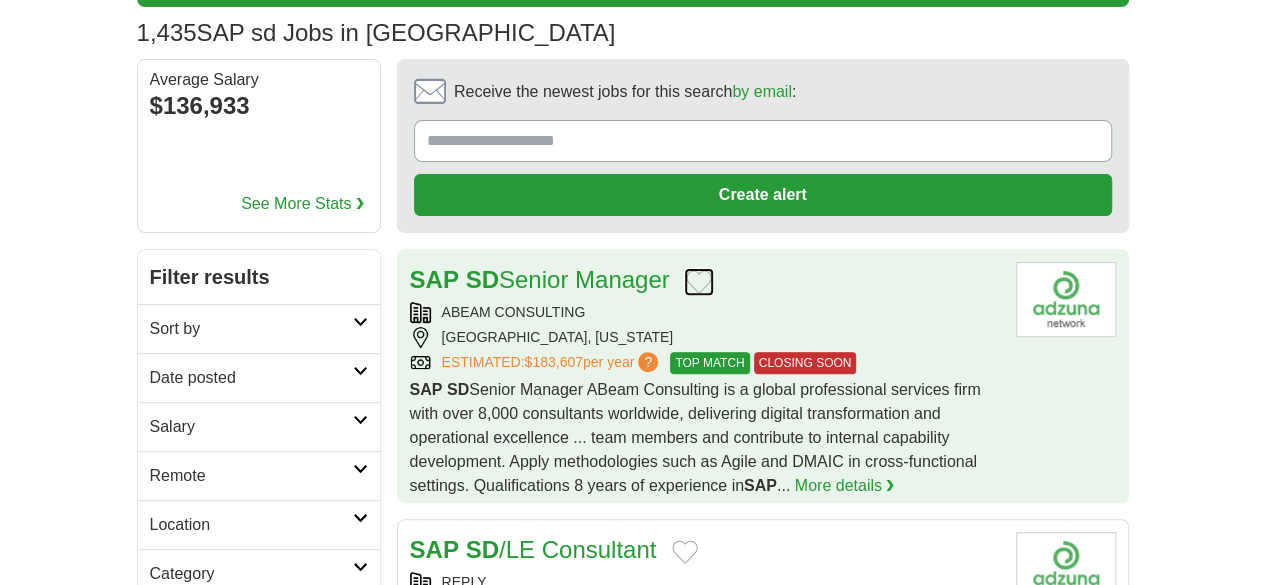 click at bounding box center [699, 282] 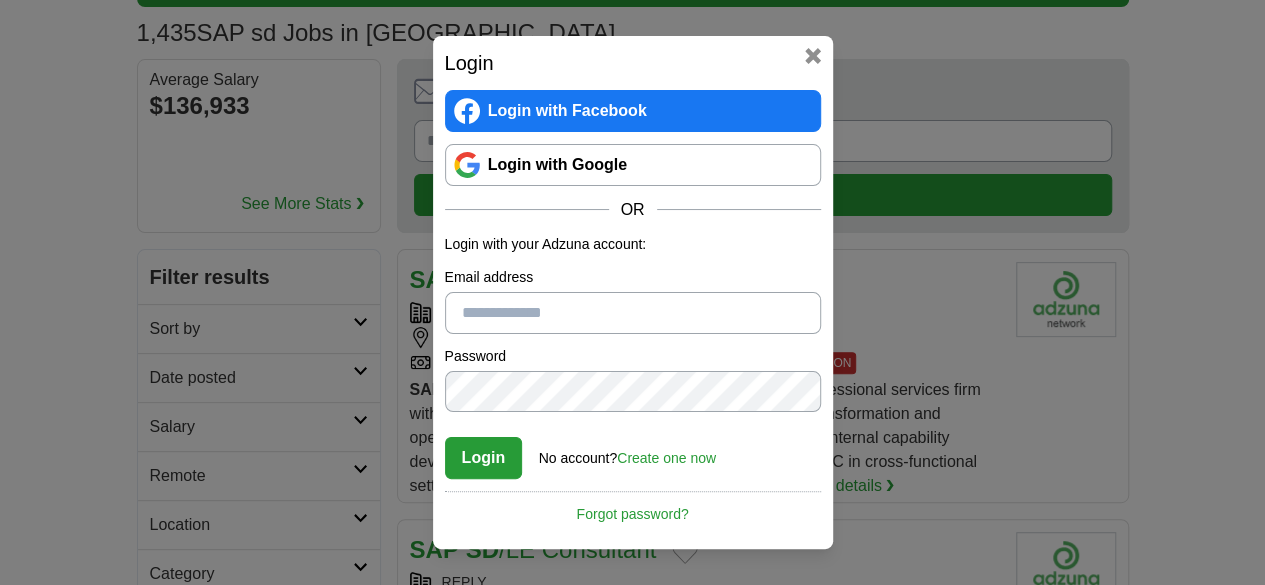 click on "Login
Login with Facebook
Login with Google
OR
Login with your Adzuna account:
Email address
Password
Confirm password
Login
No account?   Create one now
Forgot password?
By registering with Adzuna your agree to our  Terms & Conditions  and  Privacy Notice Cancel" at bounding box center [632, 292] 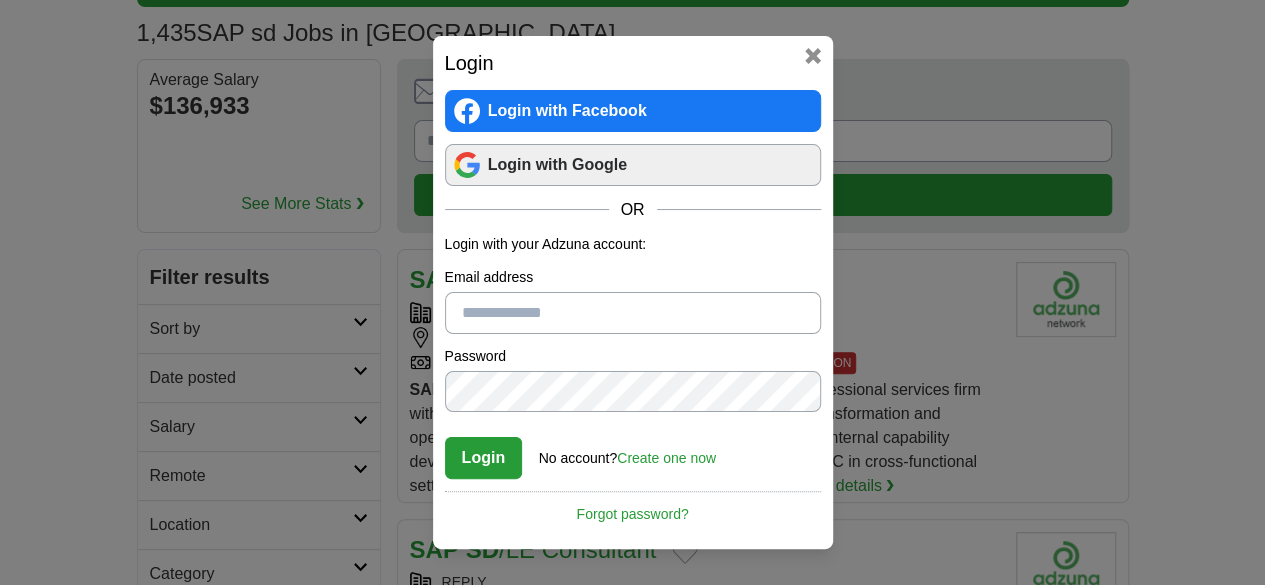 click on "Login with Google" at bounding box center (633, 165) 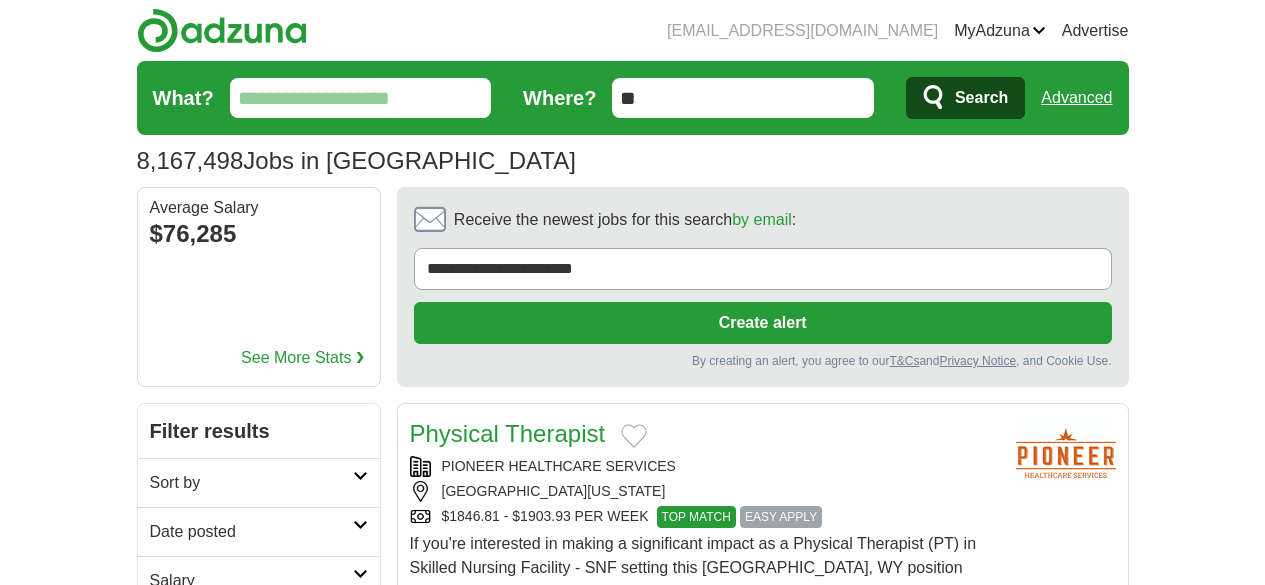 scroll, scrollTop: 0, scrollLeft: 0, axis: both 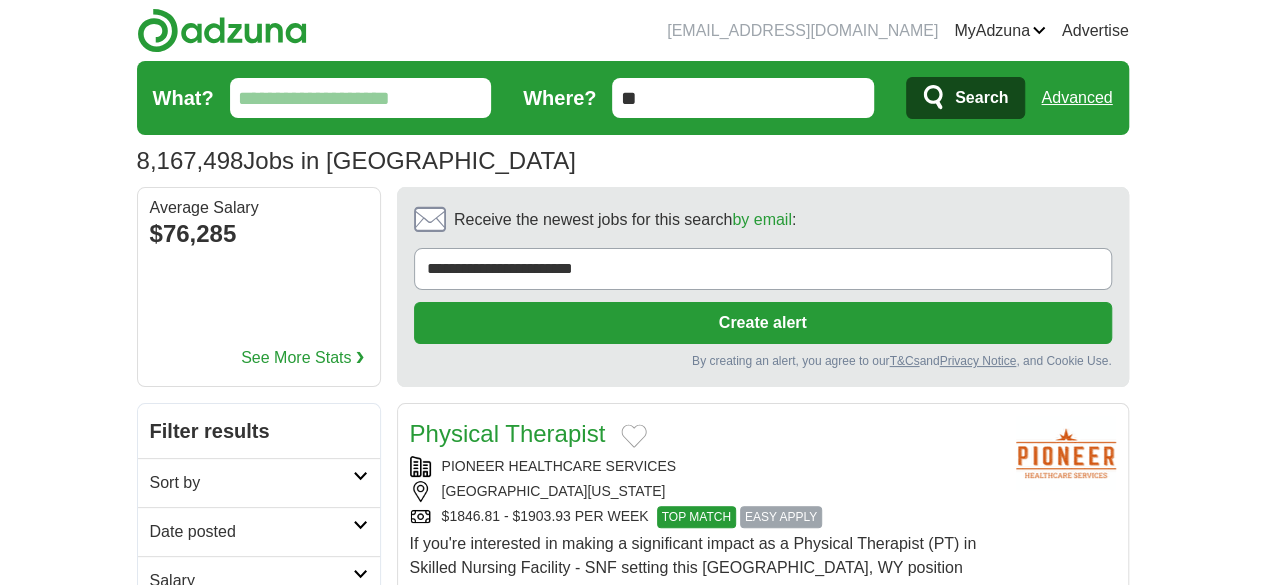 click on "What?" at bounding box center (361, 98) 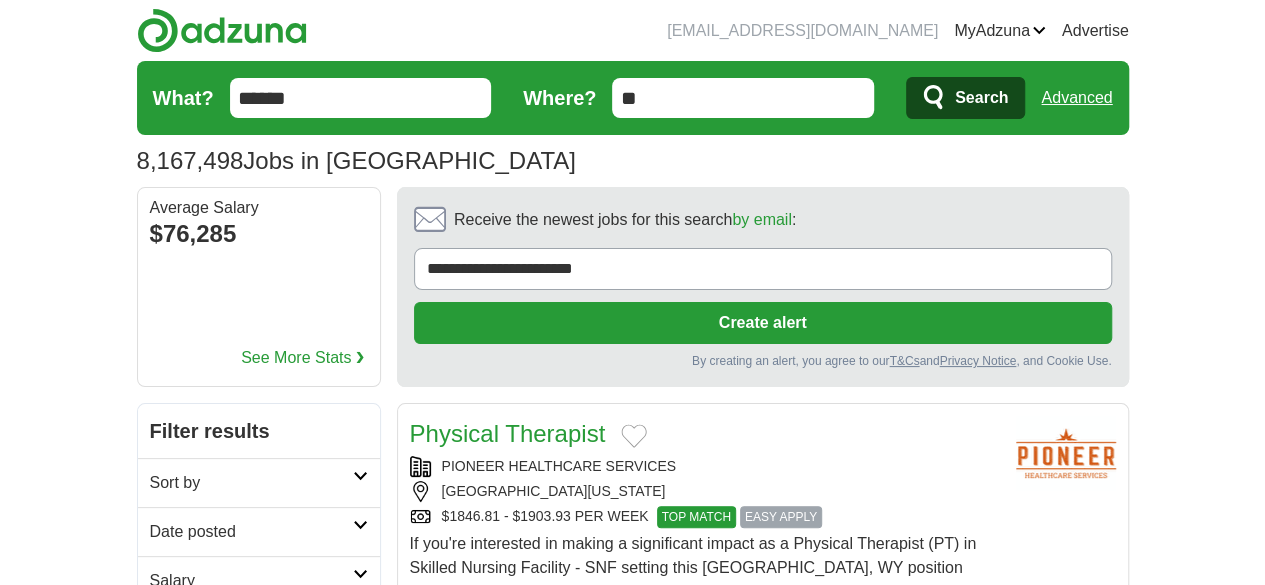 type on "******" 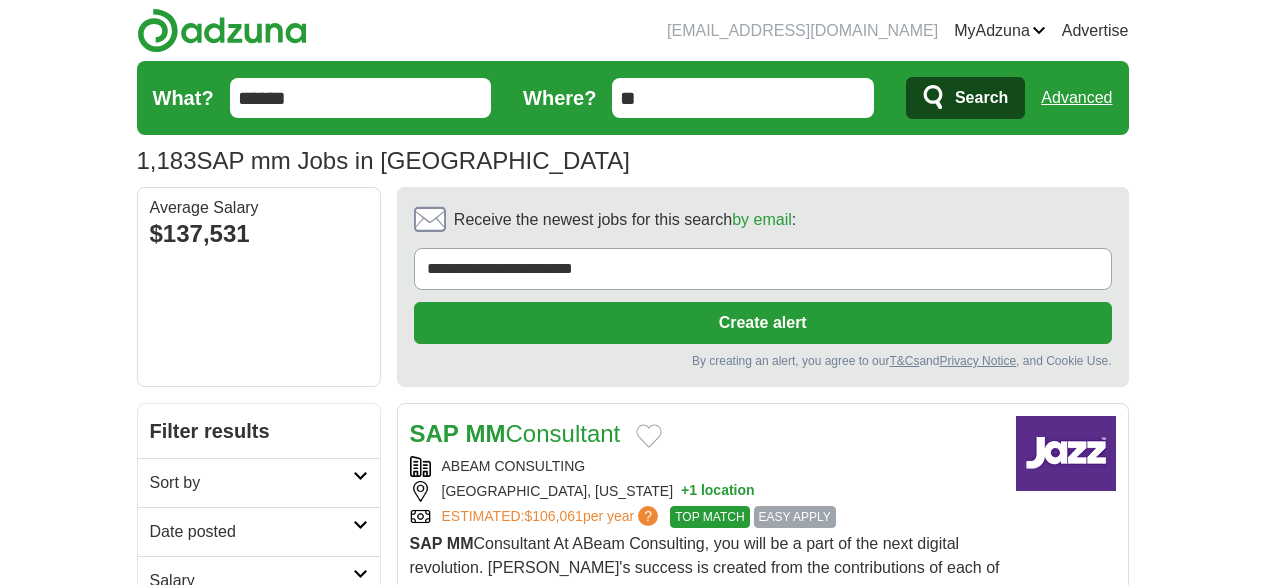 scroll, scrollTop: 100, scrollLeft: 0, axis: vertical 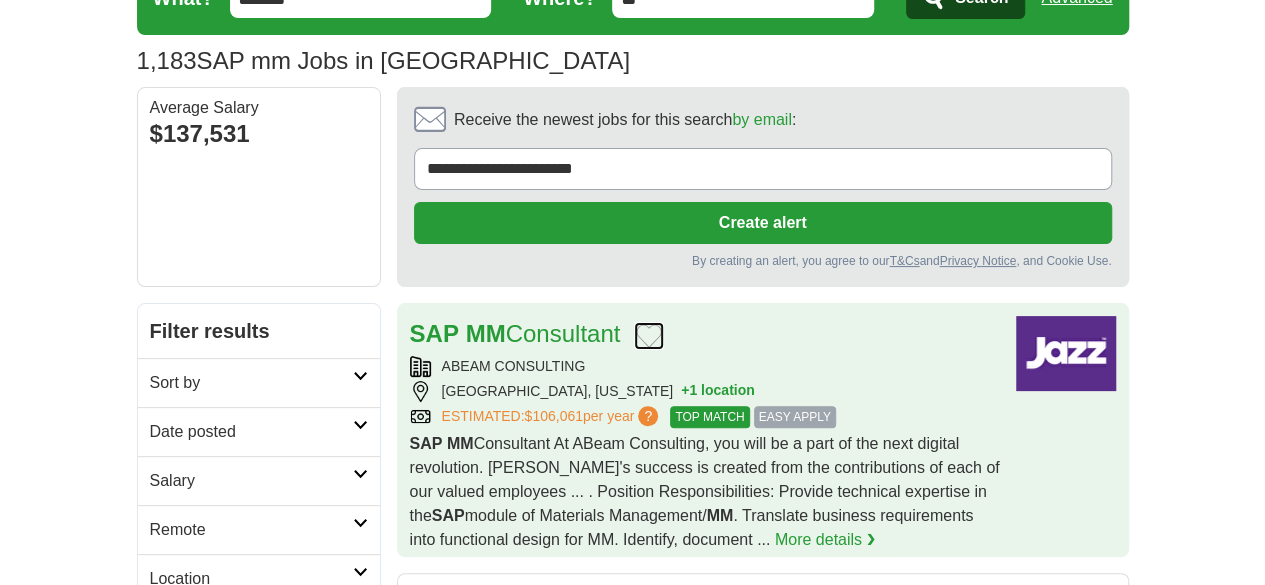 click at bounding box center [649, 336] 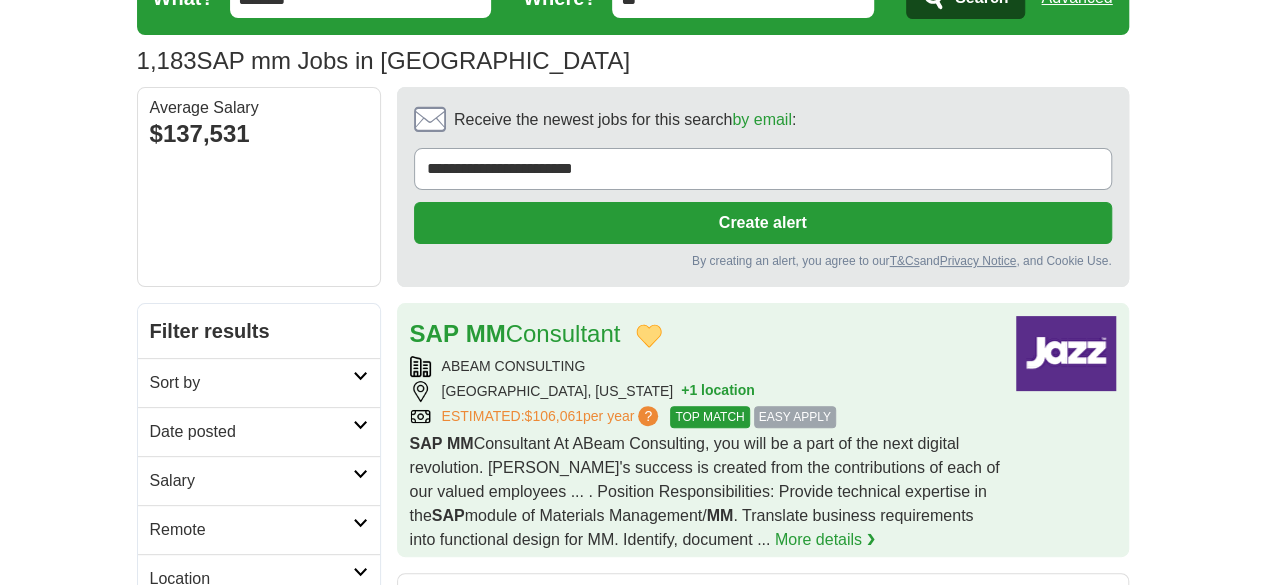 click on "ABEAM CONSULTING" at bounding box center (705, 366) 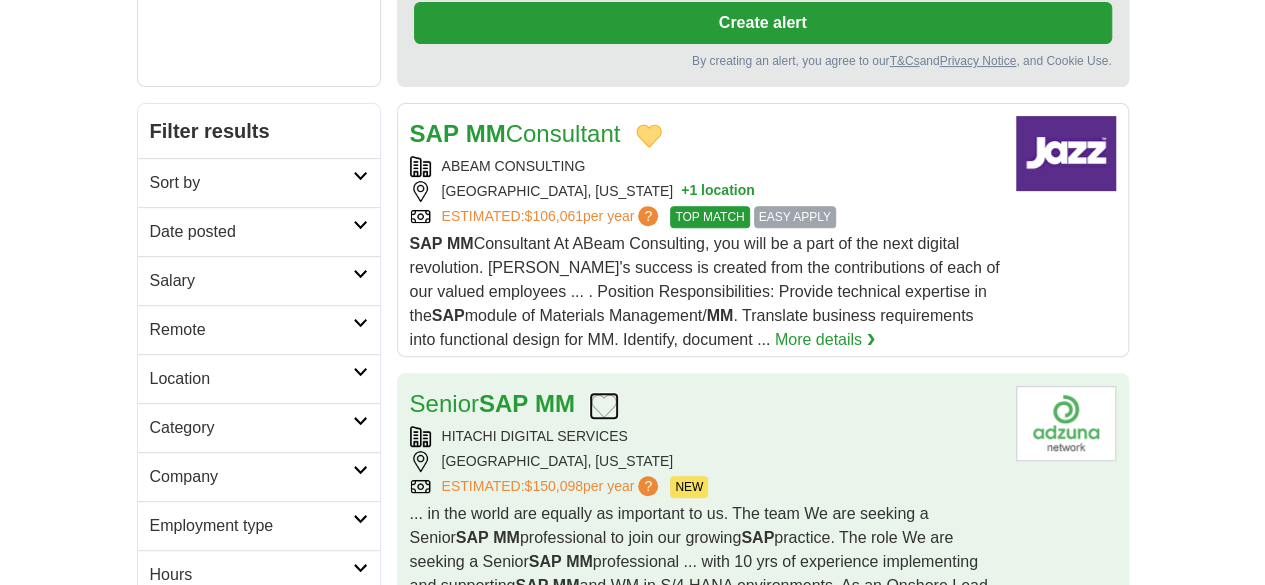 click at bounding box center [604, 406] 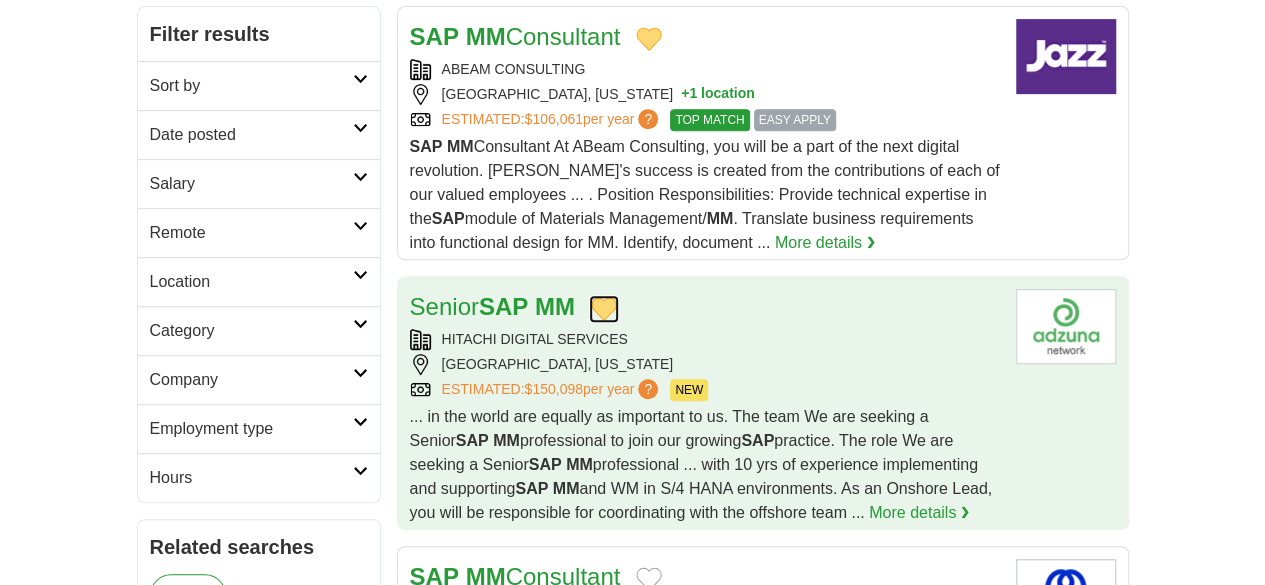 scroll, scrollTop: 300, scrollLeft: 0, axis: vertical 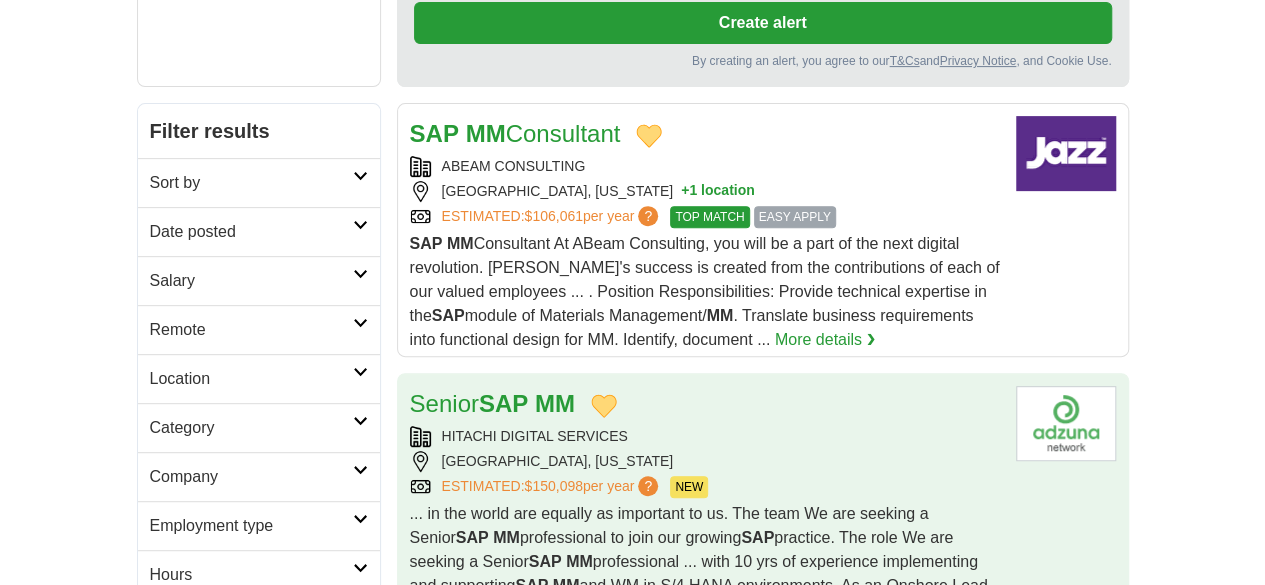 click on "HITACHI DIGITAL SERVICES" at bounding box center (705, 436) 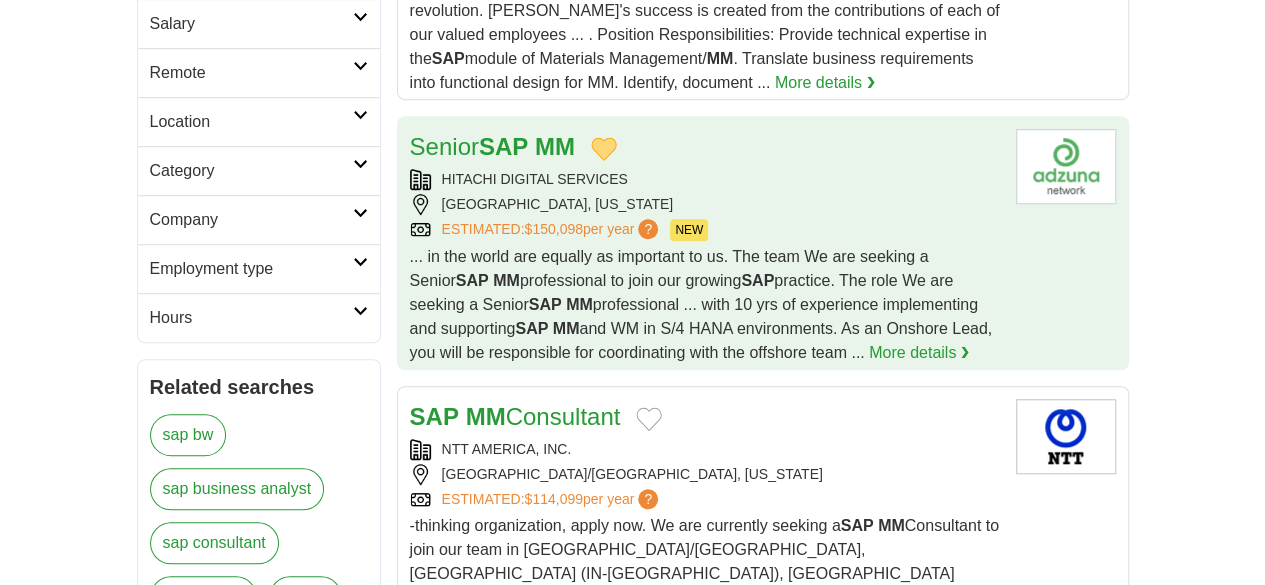 scroll, scrollTop: 600, scrollLeft: 0, axis: vertical 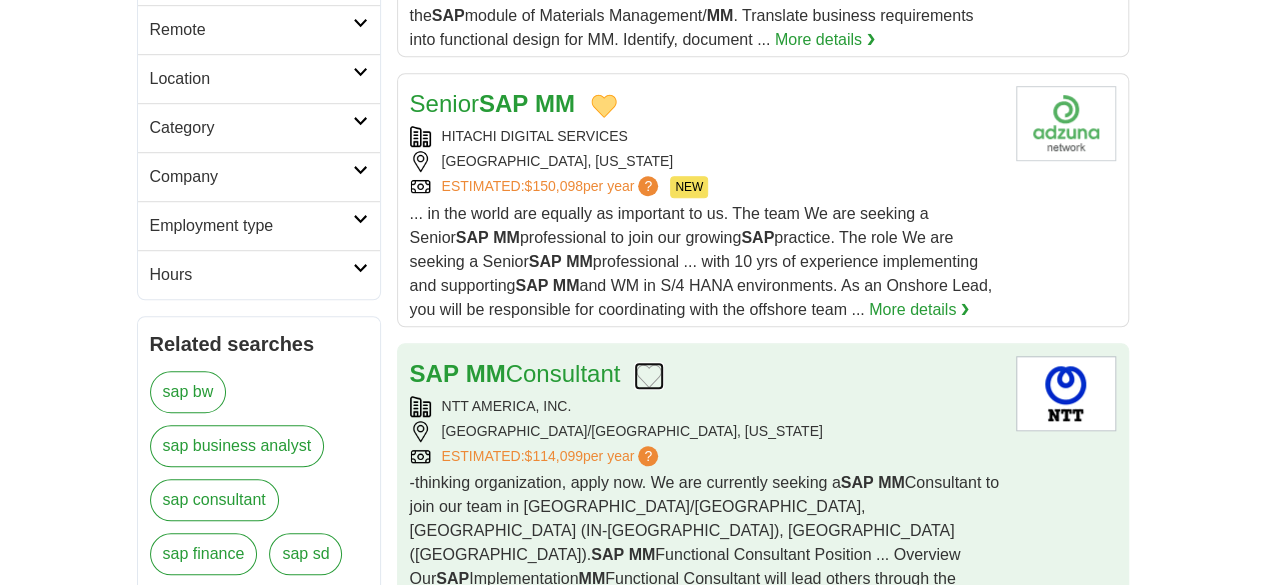 click at bounding box center [649, 376] 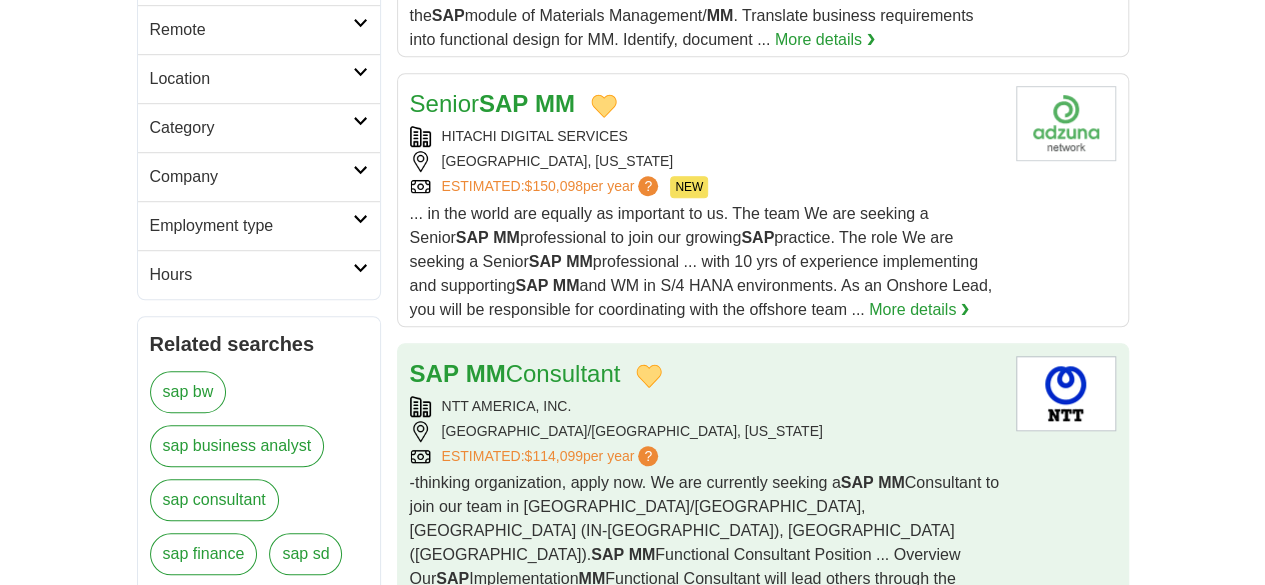 click on "NTT AMERICA, INC." at bounding box center [705, 406] 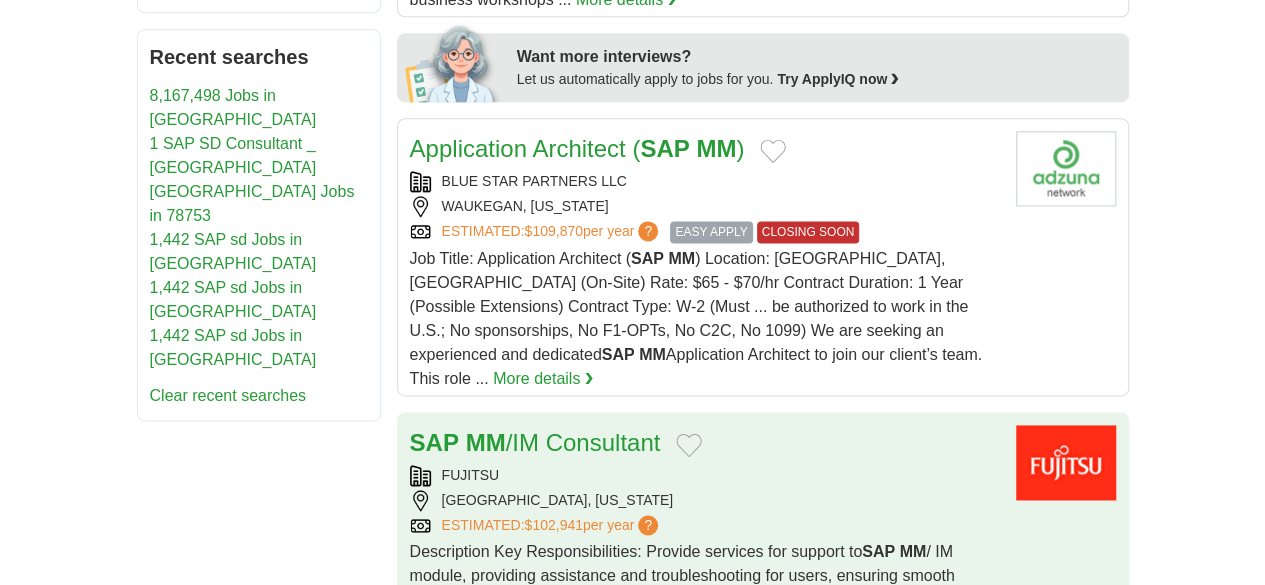 scroll, scrollTop: 1300, scrollLeft: 0, axis: vertical 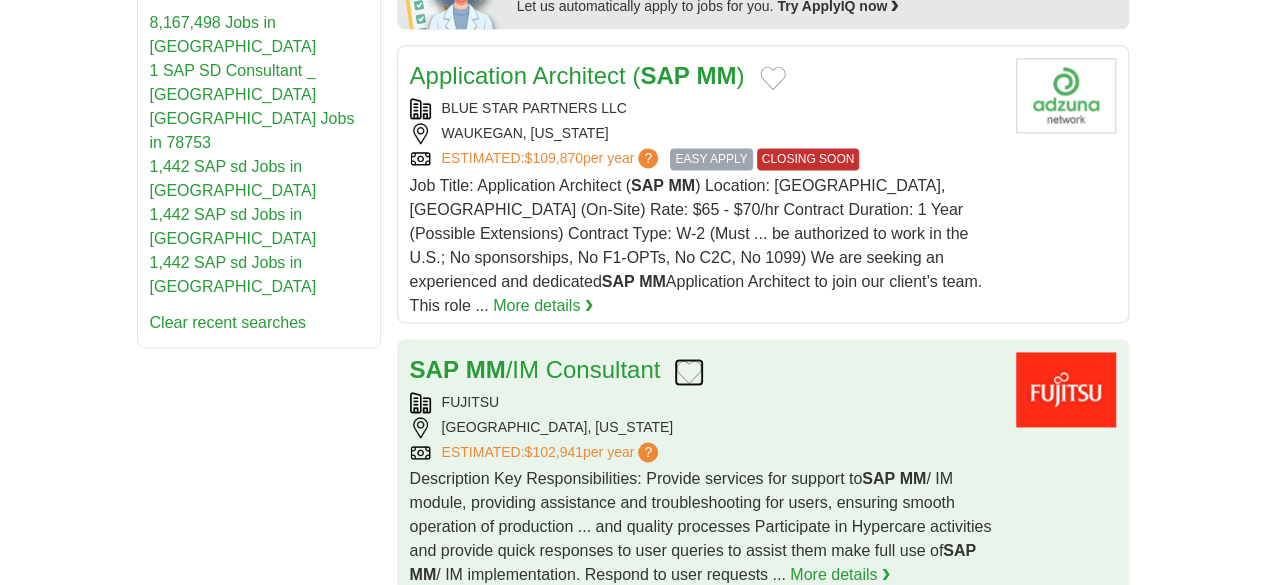 click at bounding box center (689, 372) 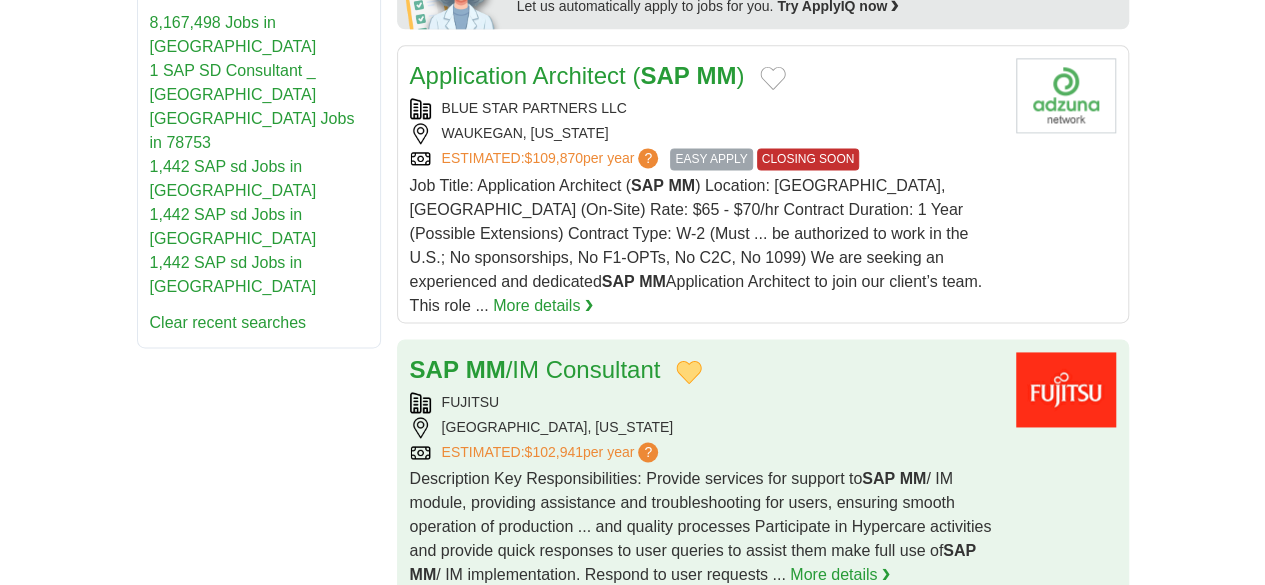 click on "FUJITSU" at bounding box center (705, 402) 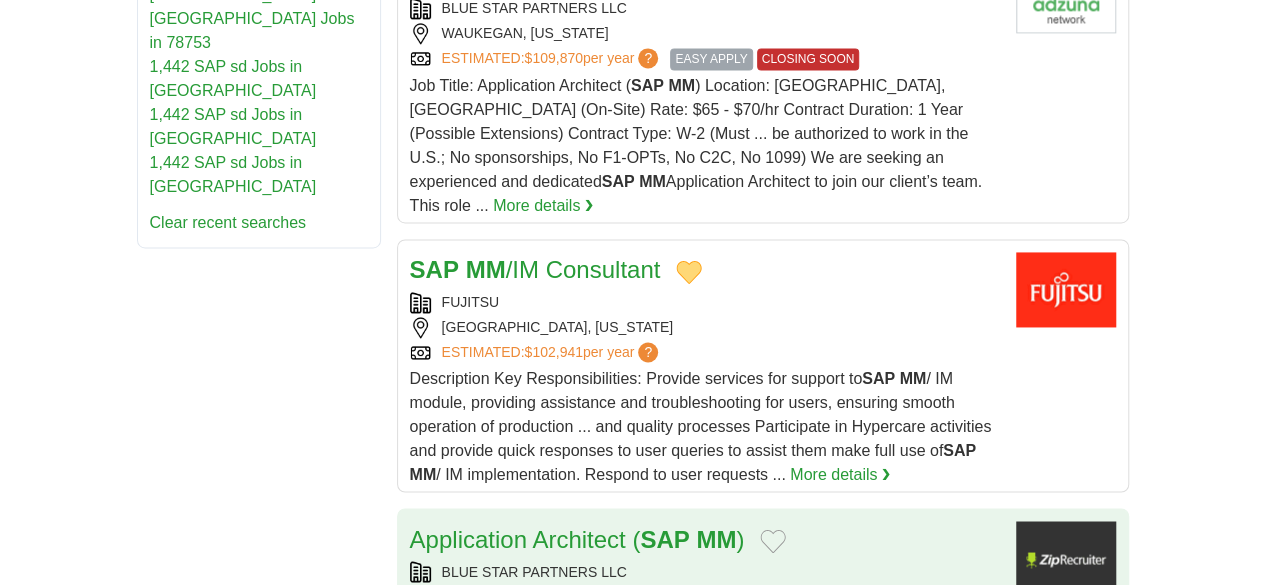 scroll, scrollTop: 1500, scrollLeft: 0, axis: vertical 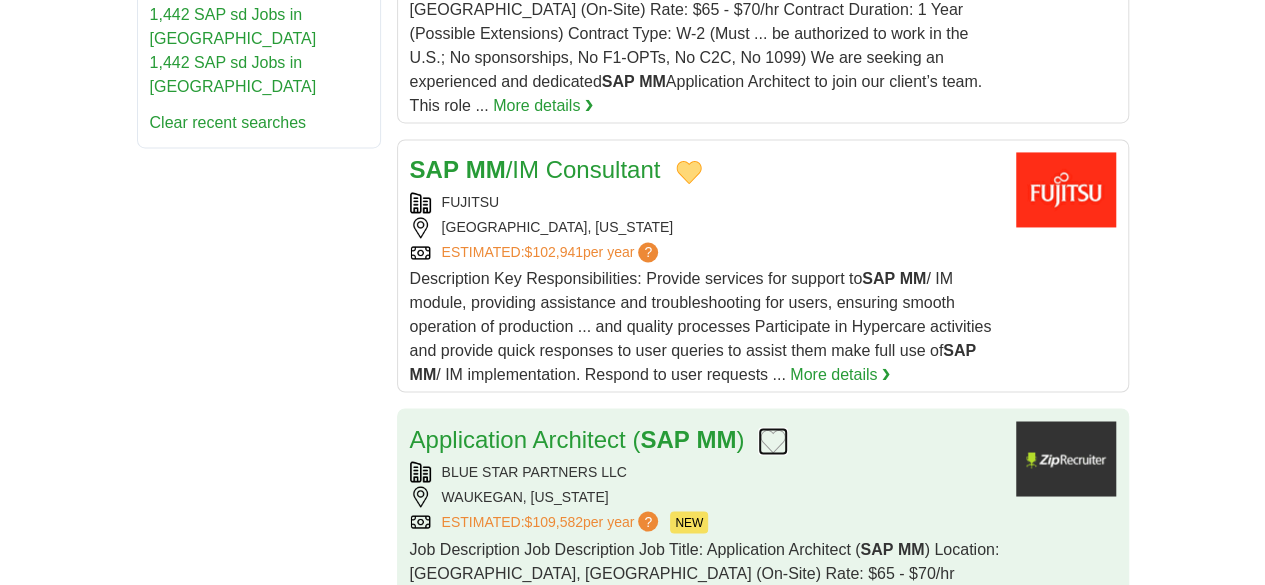 click at bounding box center [773, 441] 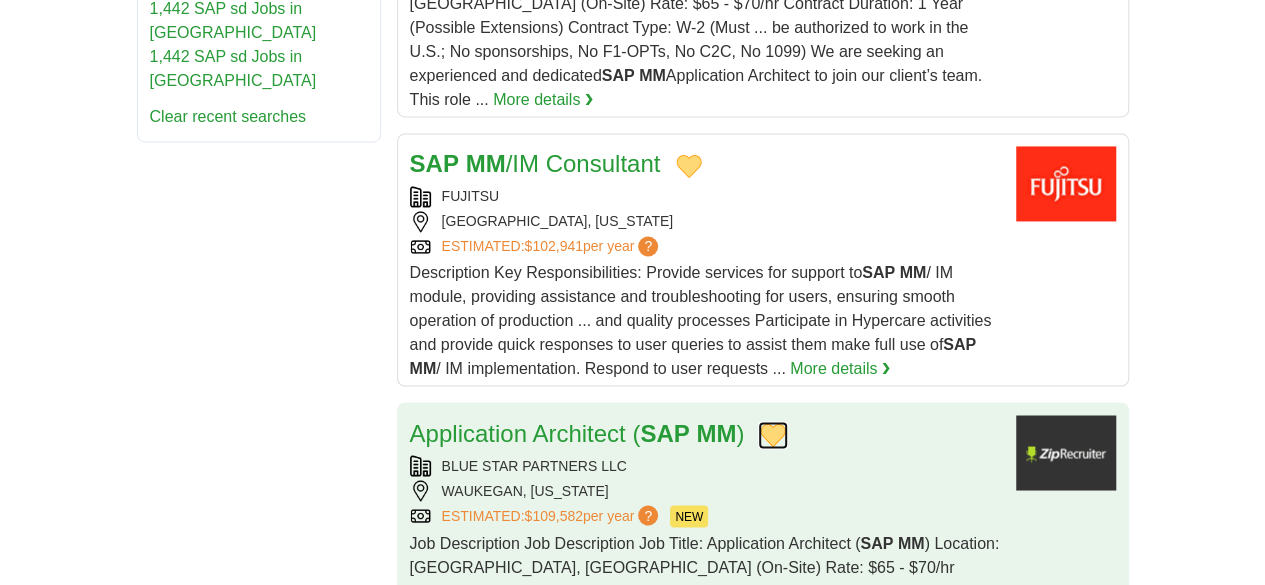scroll, scrollTop: 1700, scrollLeft: 0, axis: vertical 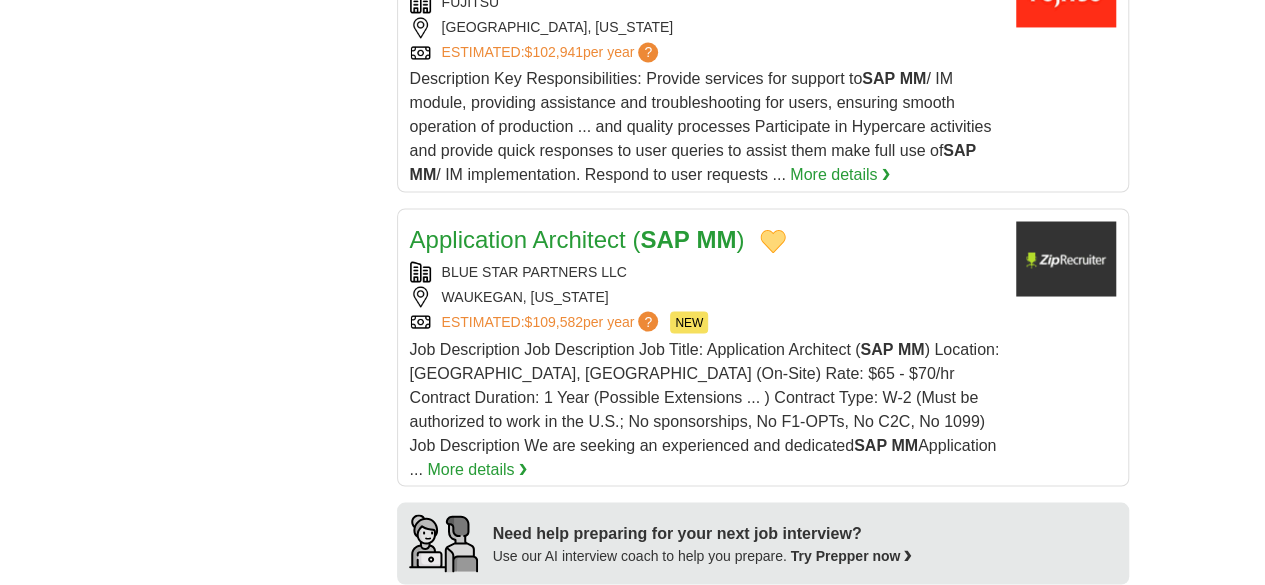 click at bounding box center [767, 633] 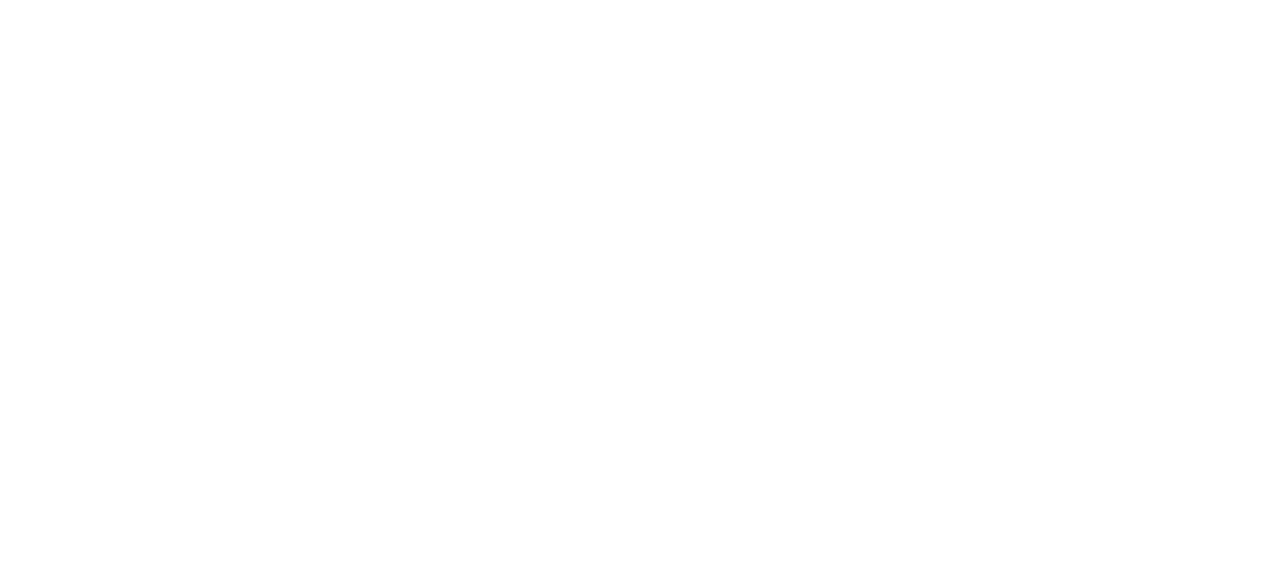 scroll, scrollTop: 3700, scrollLeft: 0, axis: vertical 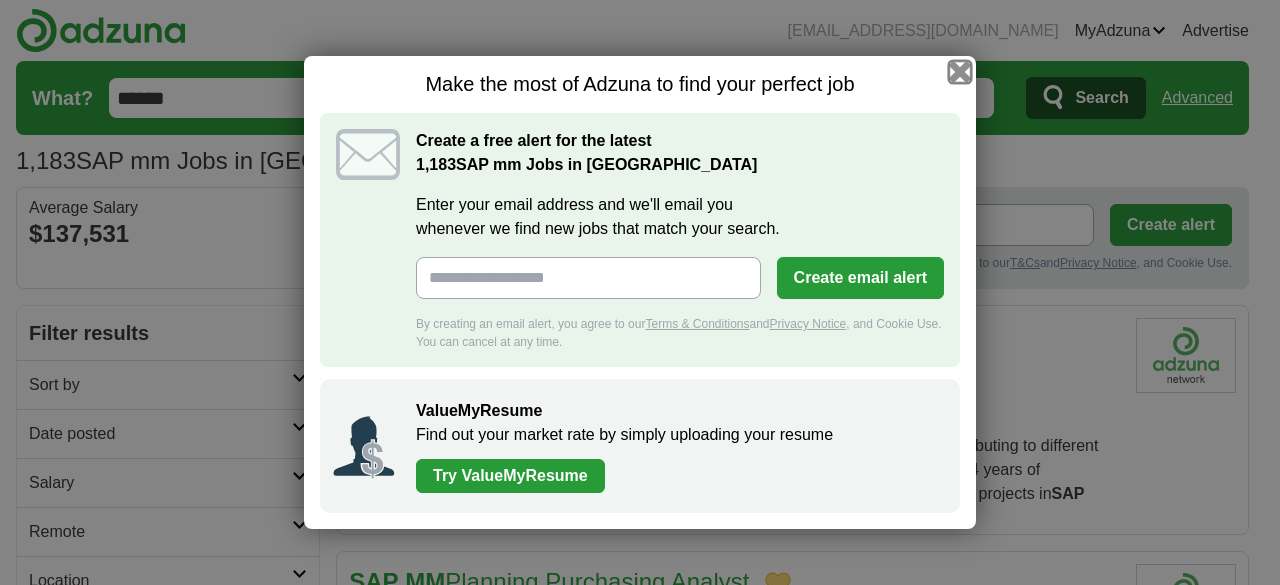 click at bounding box center [960, 72] 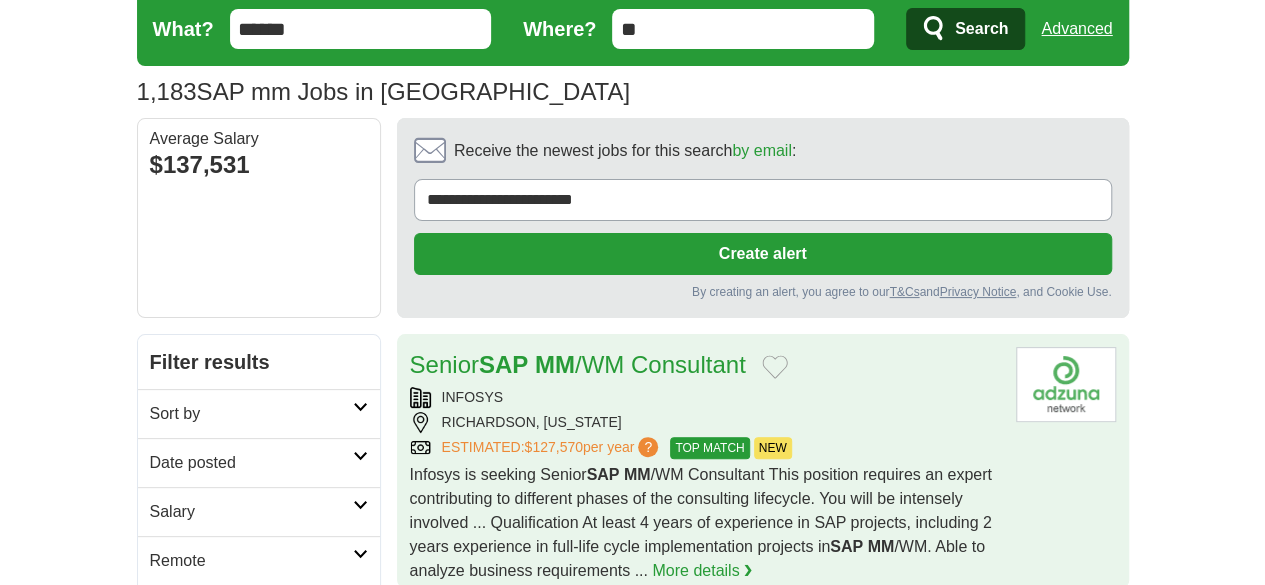 scroll, scrollTop: 100, scrollLeft: 0, axis: vertical 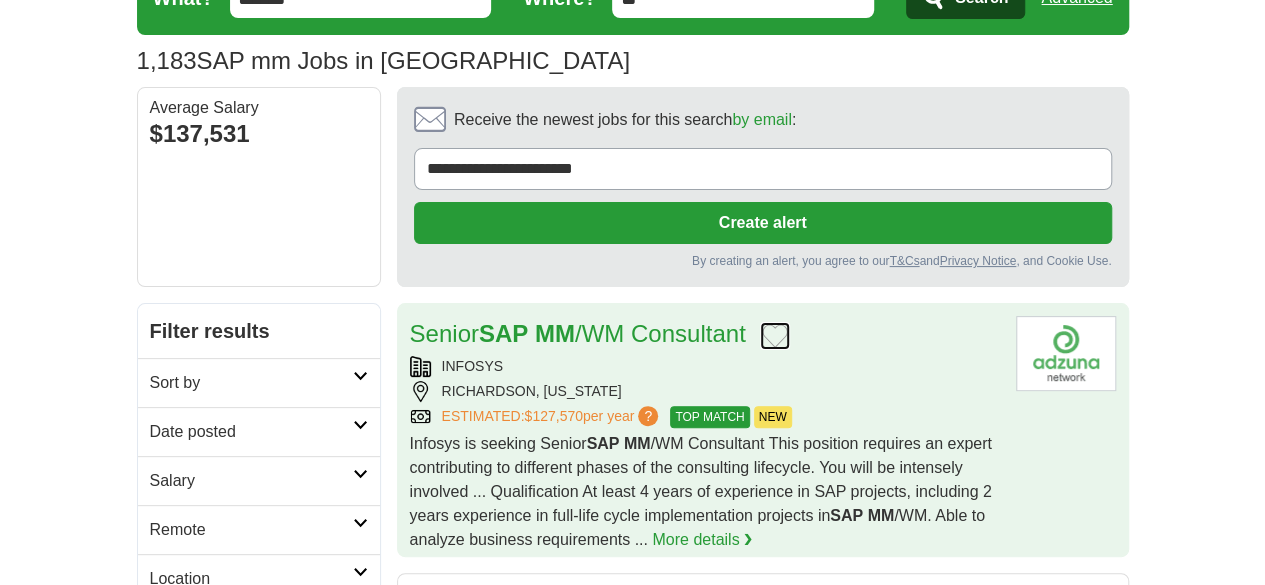 click at bounding box center [775, 336] 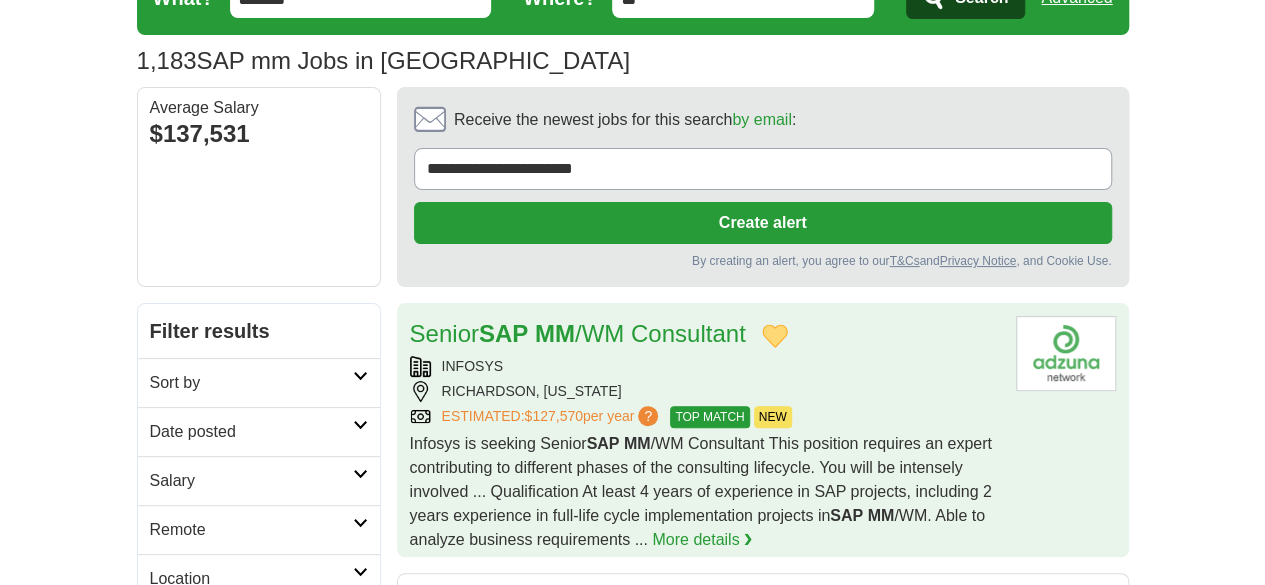 click on "INFOSYS" at bounding box center (705, 366) 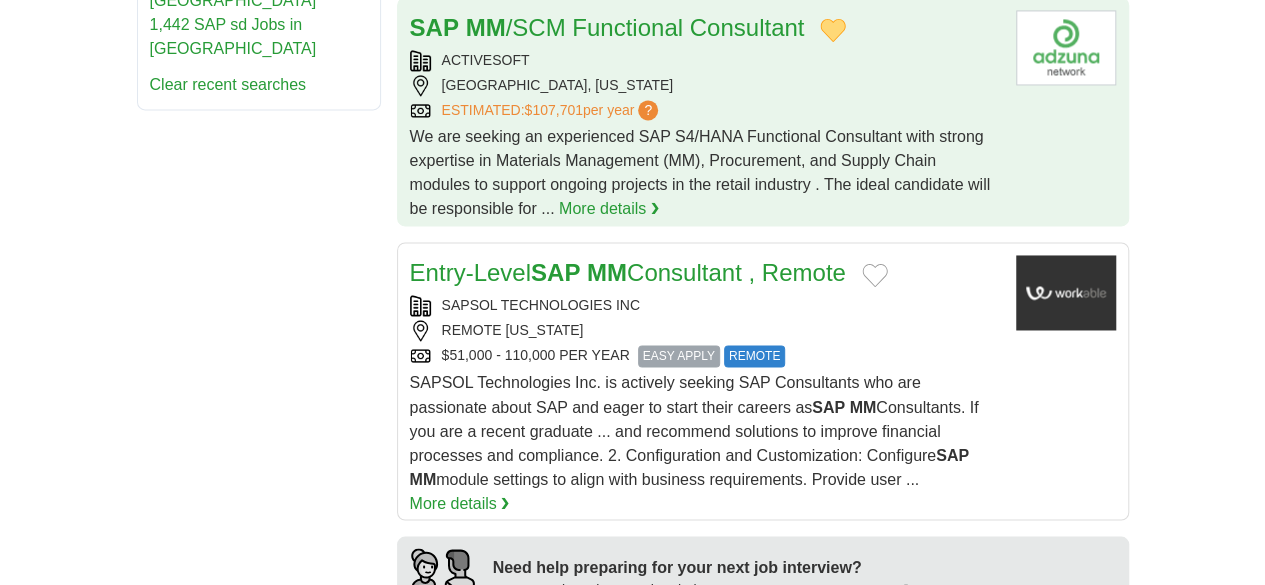 scroll, scrollTop: 1500, scrollLeft: 0, axis: vertical 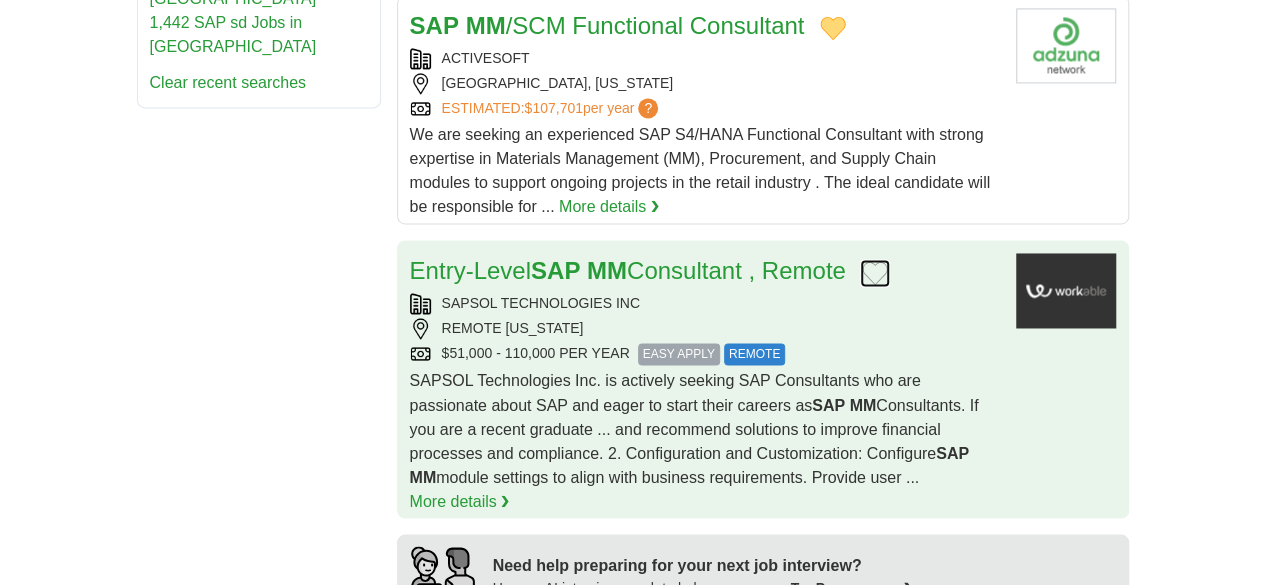 click at bounding box center [875, 273] 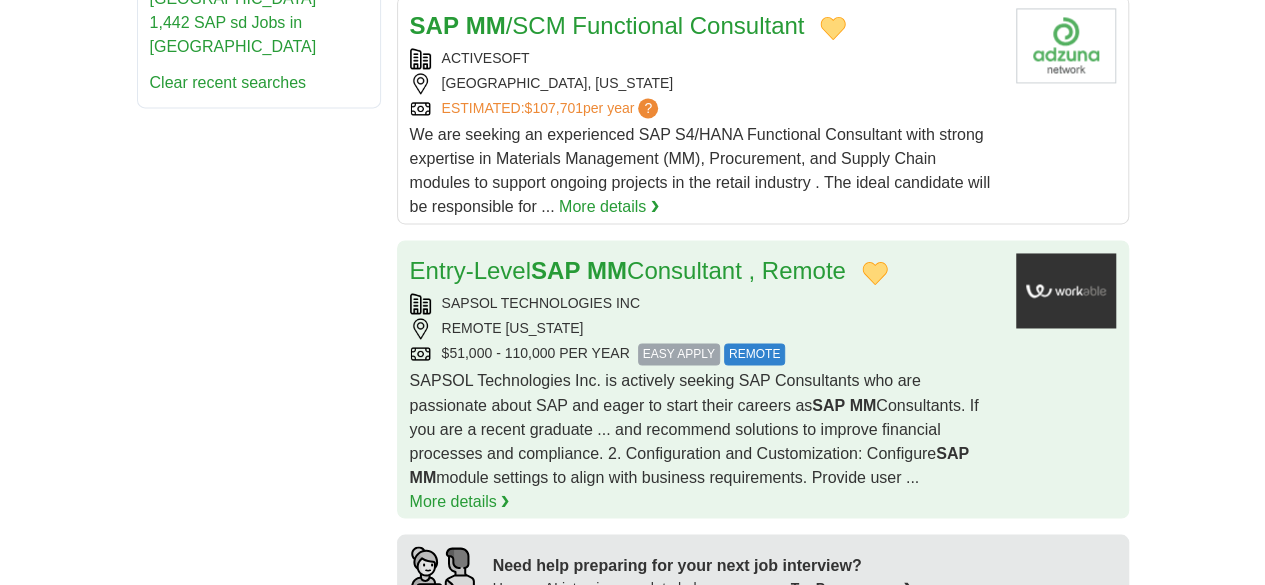 click on "SAPSOL TECHNOLOGIES INC" at bounding box center (705, 303) 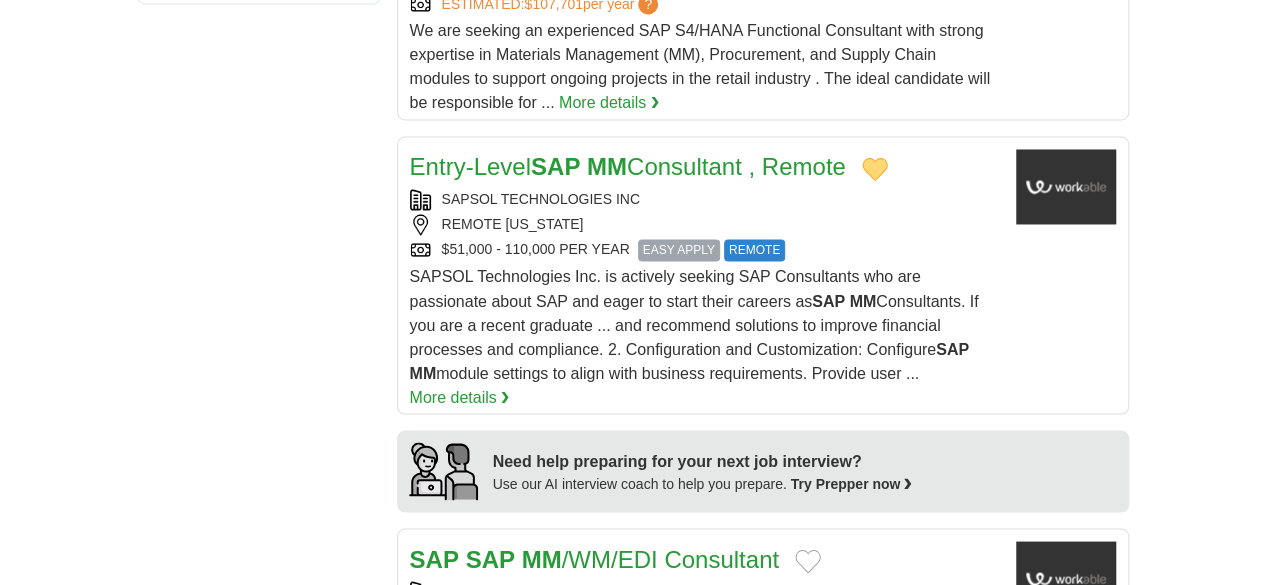 scroll, scrollTop: 1700, scrollLeft: 0, axis: vertical 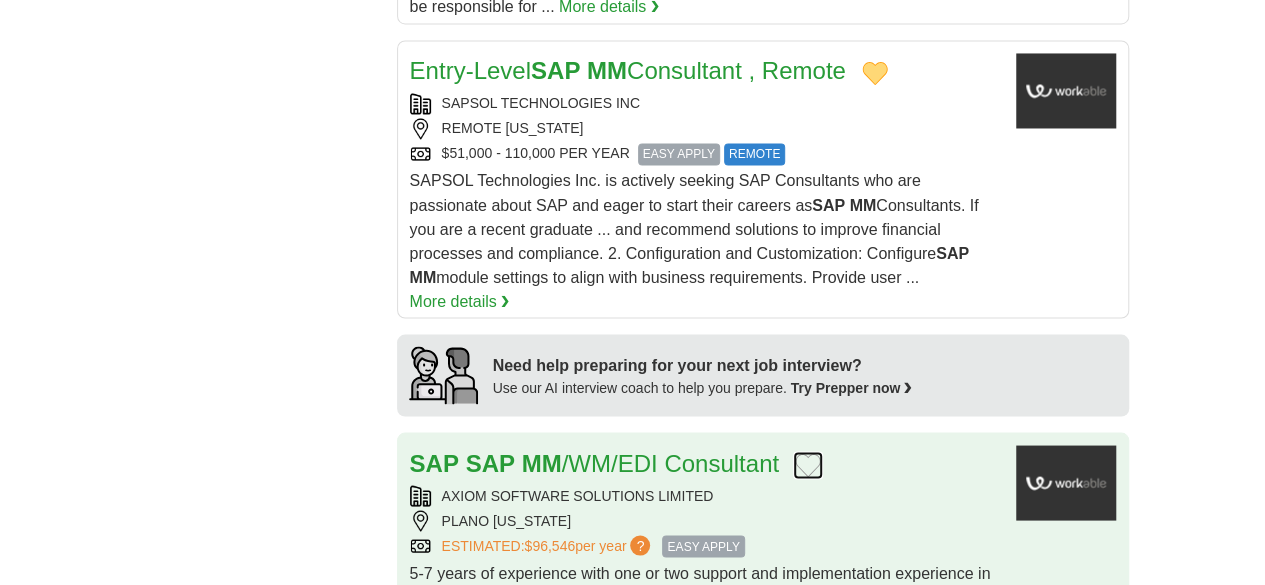 click at bounding box center (808, 465) 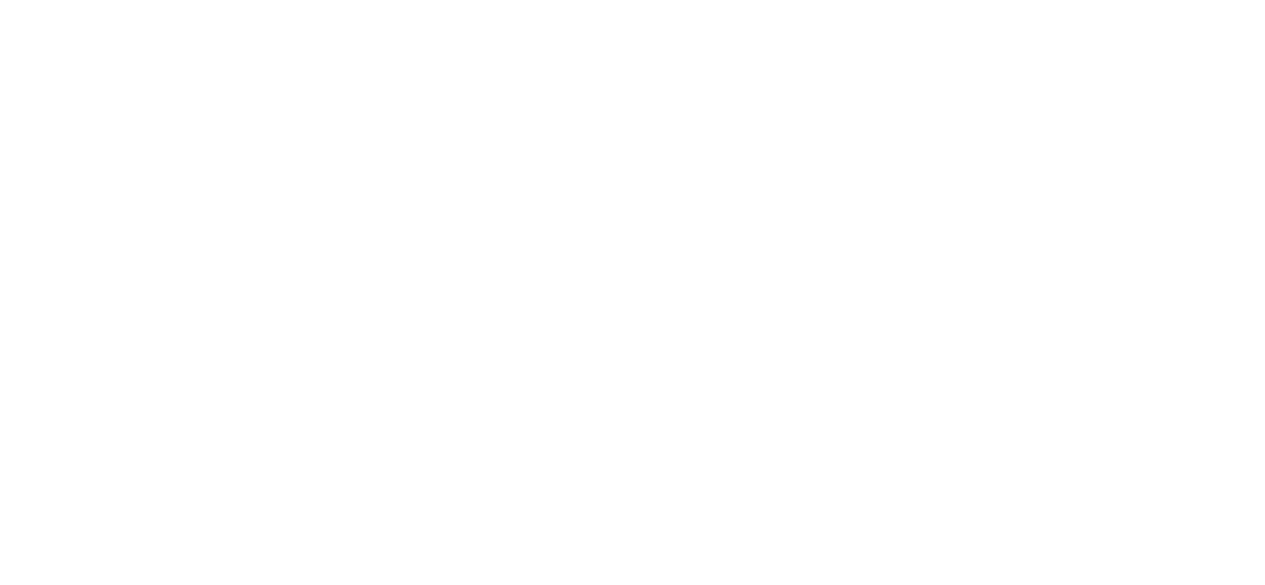 scroll, scrollTop: 3500, scrollLeft: 0, axis: vertical 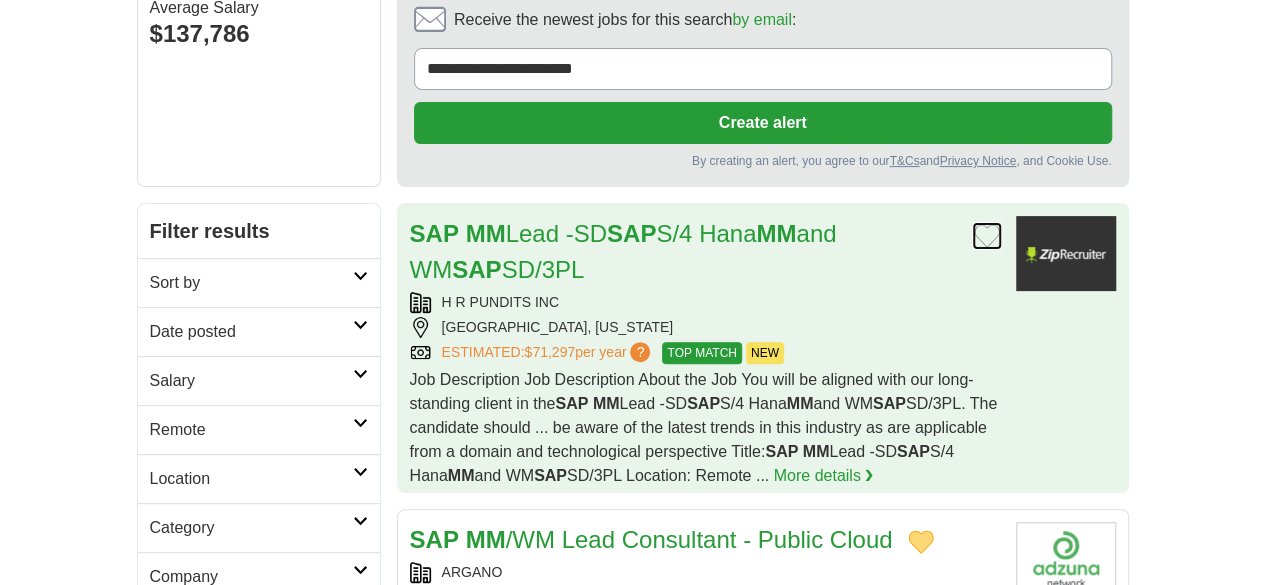 click at bounding box center [987, 236] 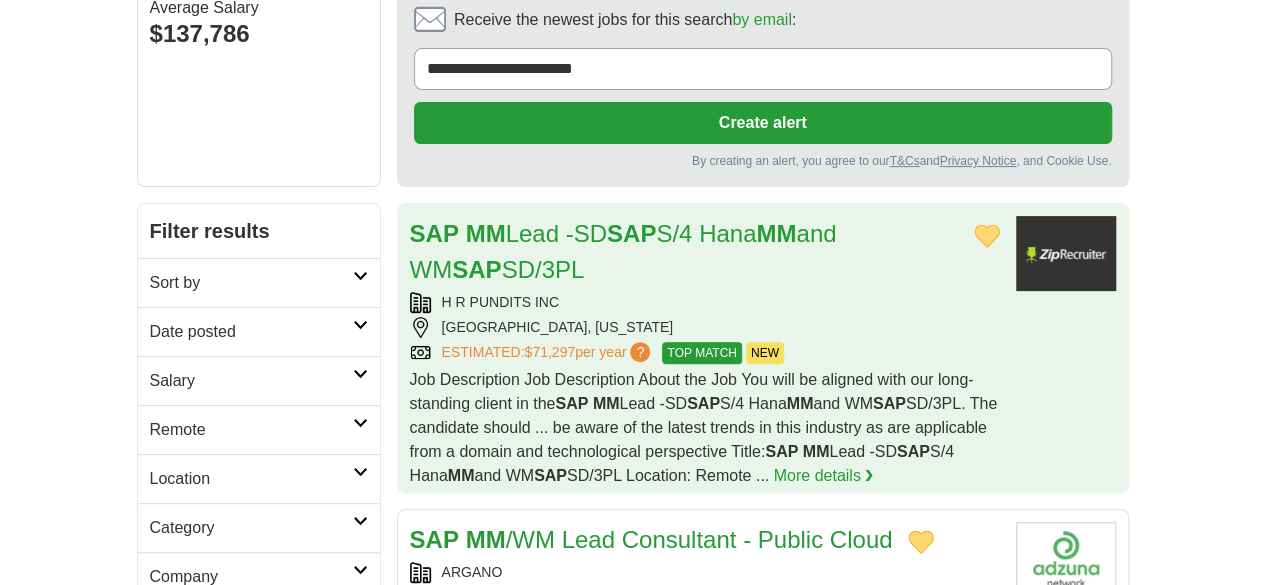 click on "H R PUNDITS INC" at bounding box center (705, 302) 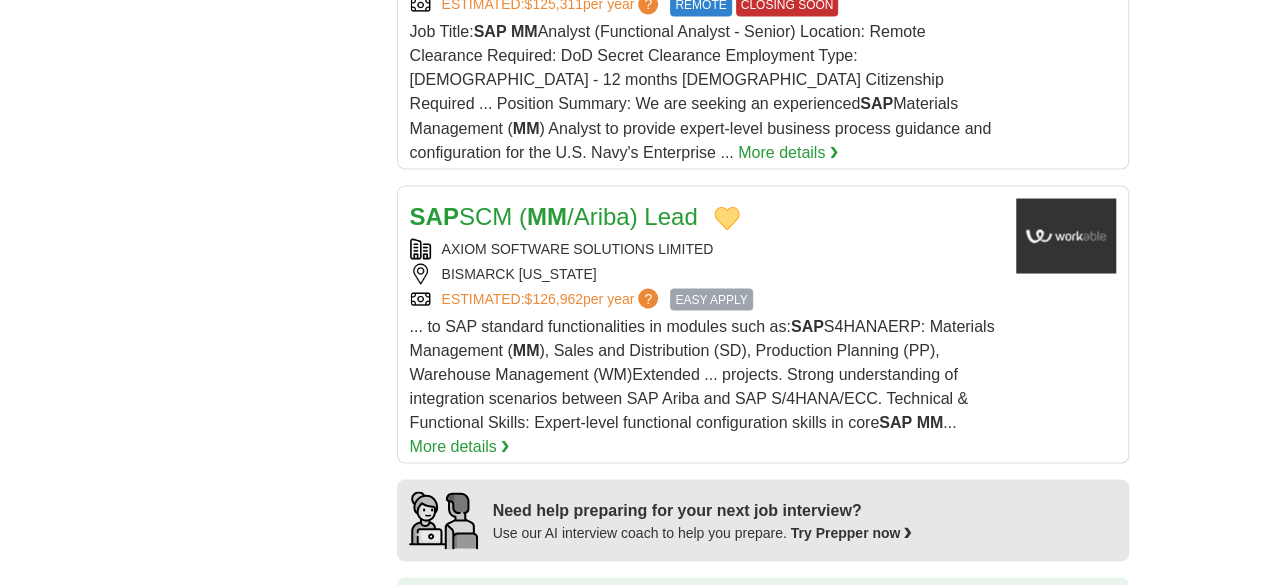 scroll, scrollTop: 1800, scrollLeft: 0, axis: vertical 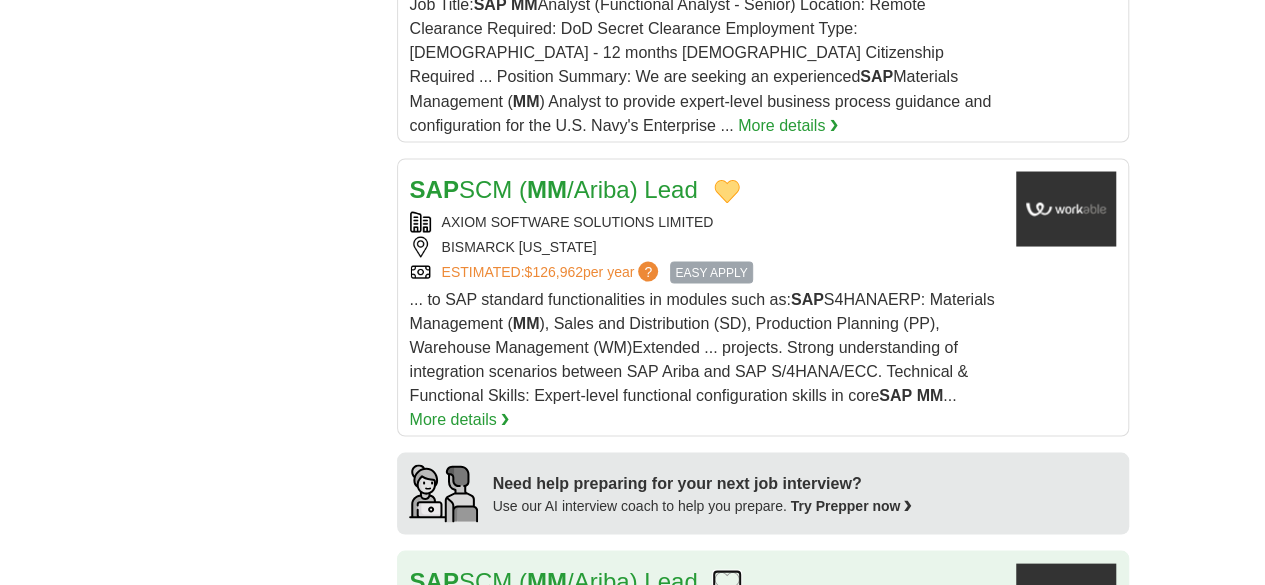 click at bounding box center (727, 583) 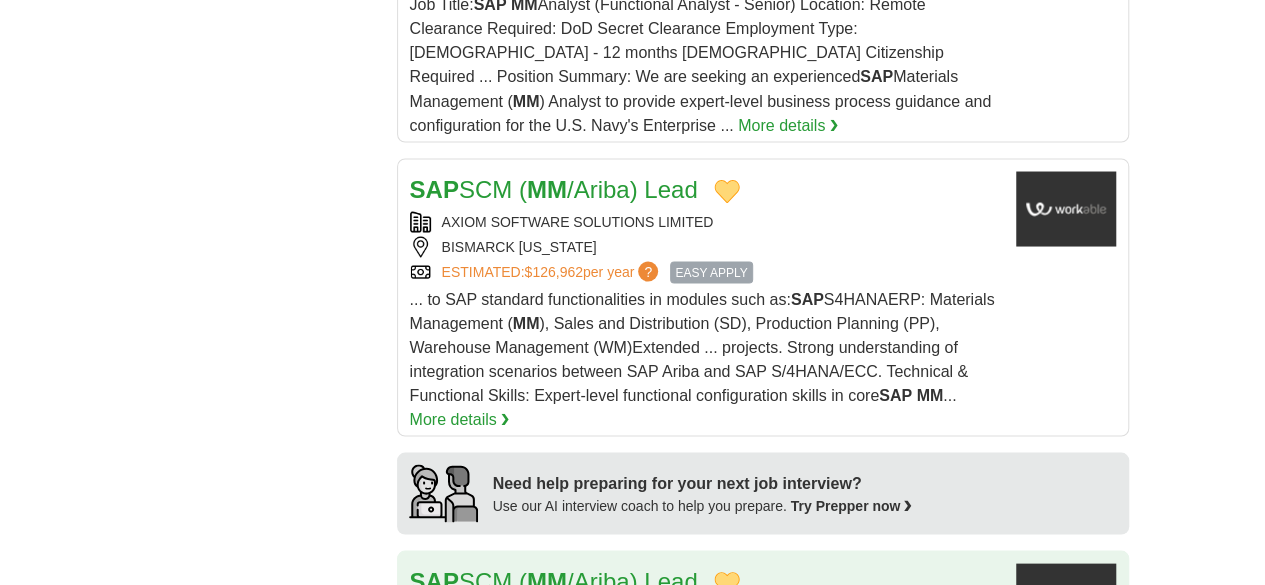click on "AXIOM SOFTWARE SOLUTIONS LIMITED" at bounding box center (705, 613) 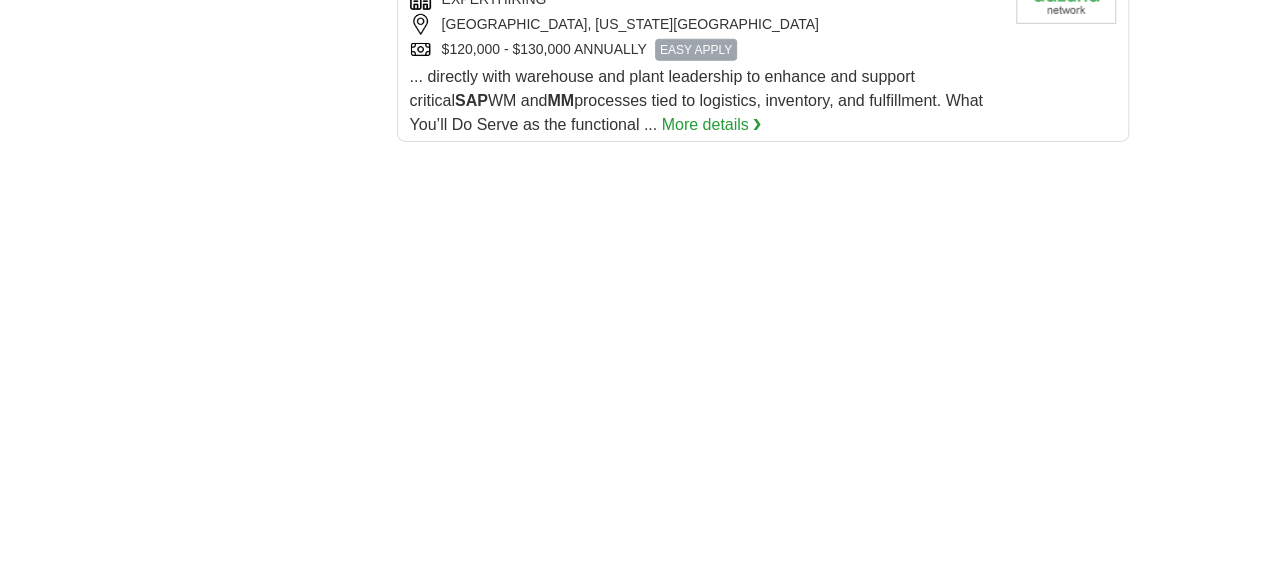 scroll, scrollTop: 3700, scrollLeft: 0, axis: vertical 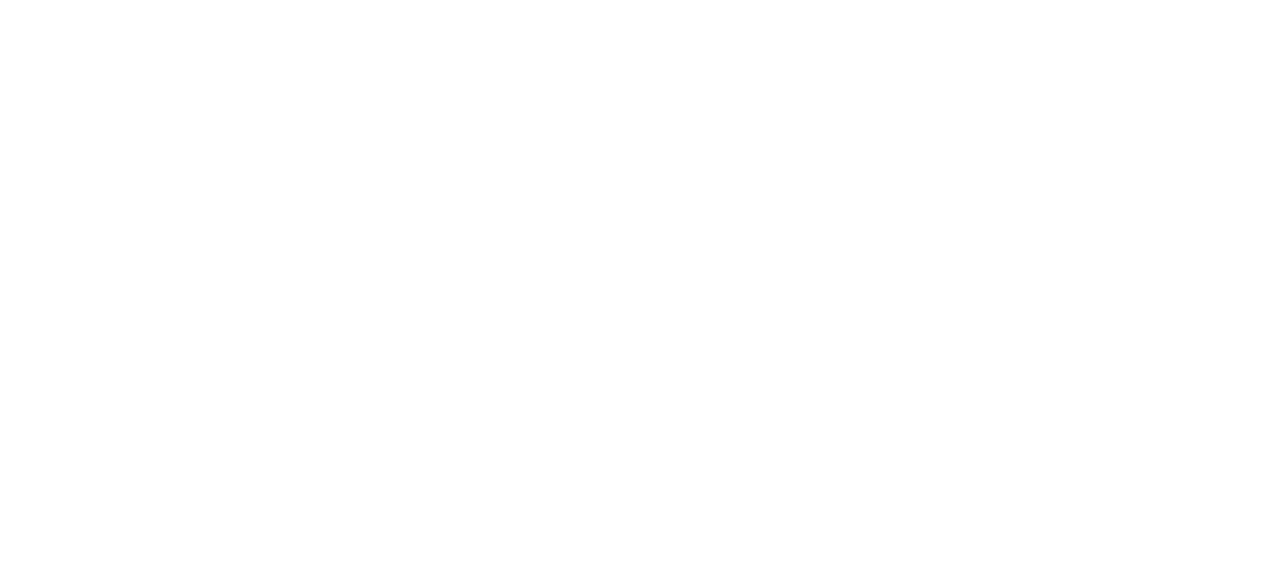 click on "4" at bounding box center (755, 988) 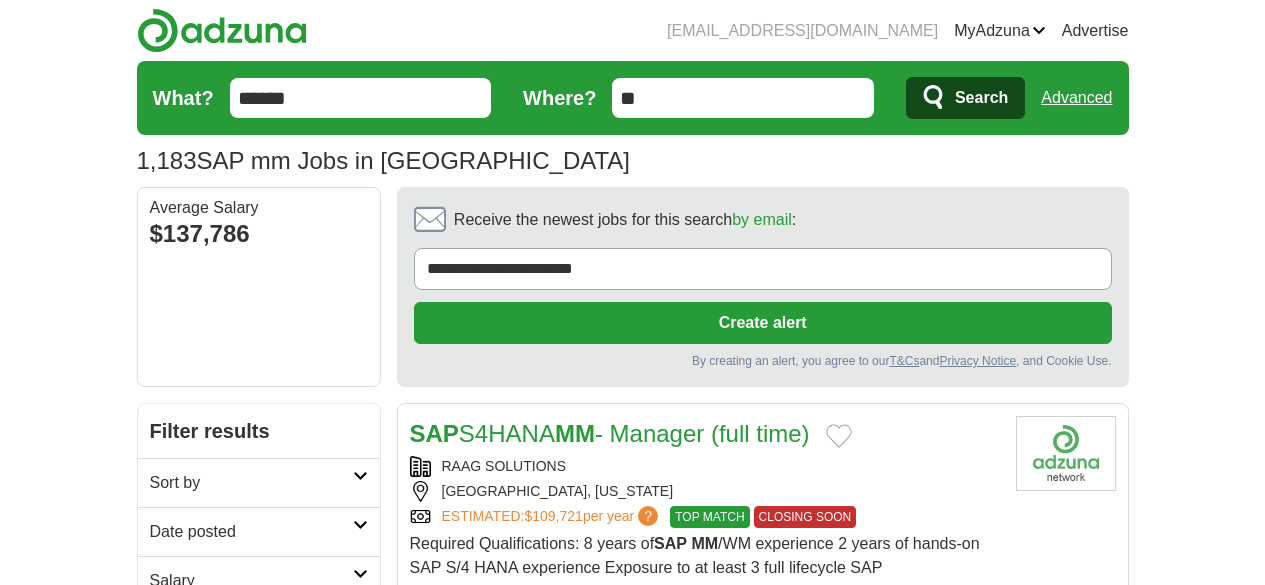 scroll, scrollTop: 0, scrollLeft: 0, axis: both 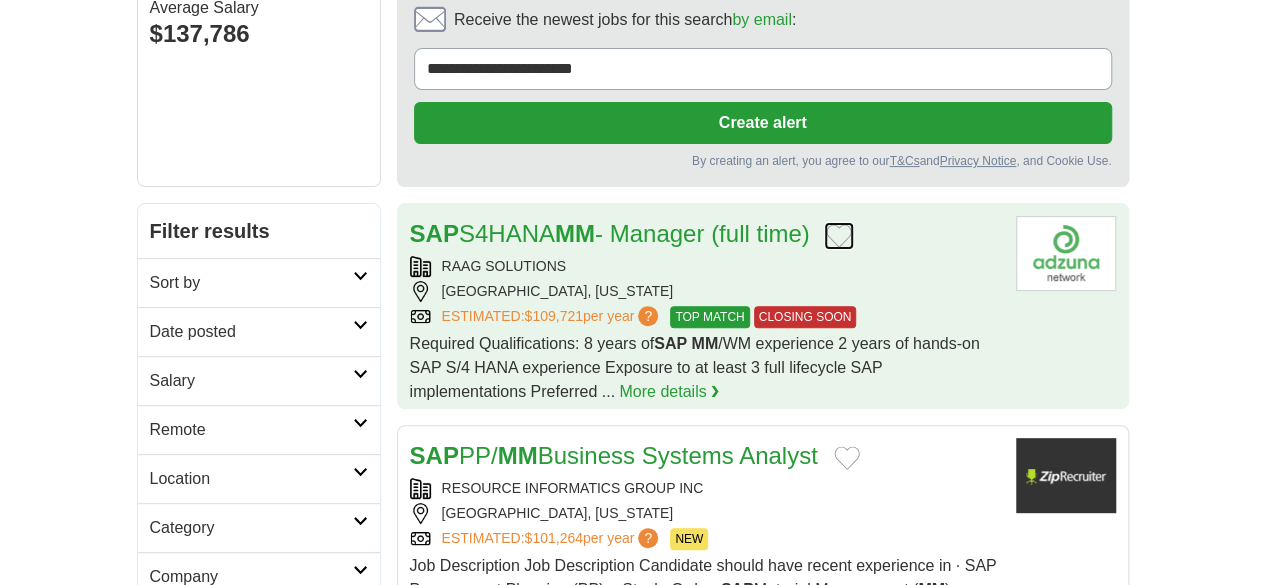click at bounding box center [839, 236] 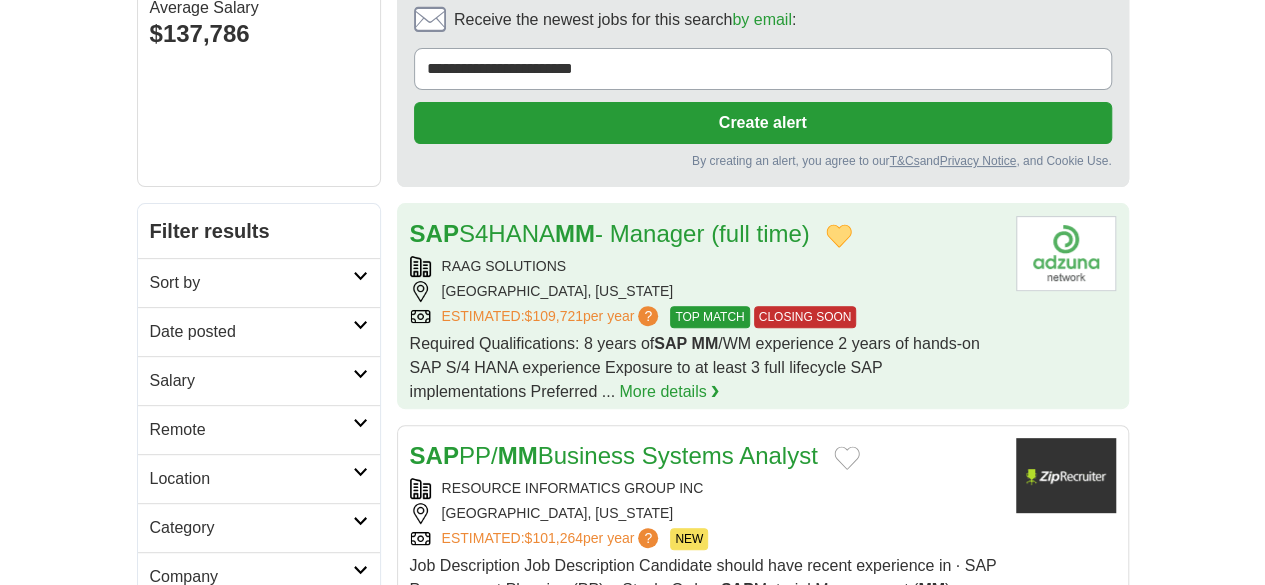 click on "SAP  S4HANA  MM  - Manager (full time)
RAAG SOLUTIONS
[GEOGRAPHIC_DATA], [US_STATE]
ESTIMATED:
$109,721
per year
?
TOP MATCH CLOSING SOON
TOP MATCH CLOSING SOON
Required Qualifications: 8 years of  SAP   MM" at bounding box center (705, 310) 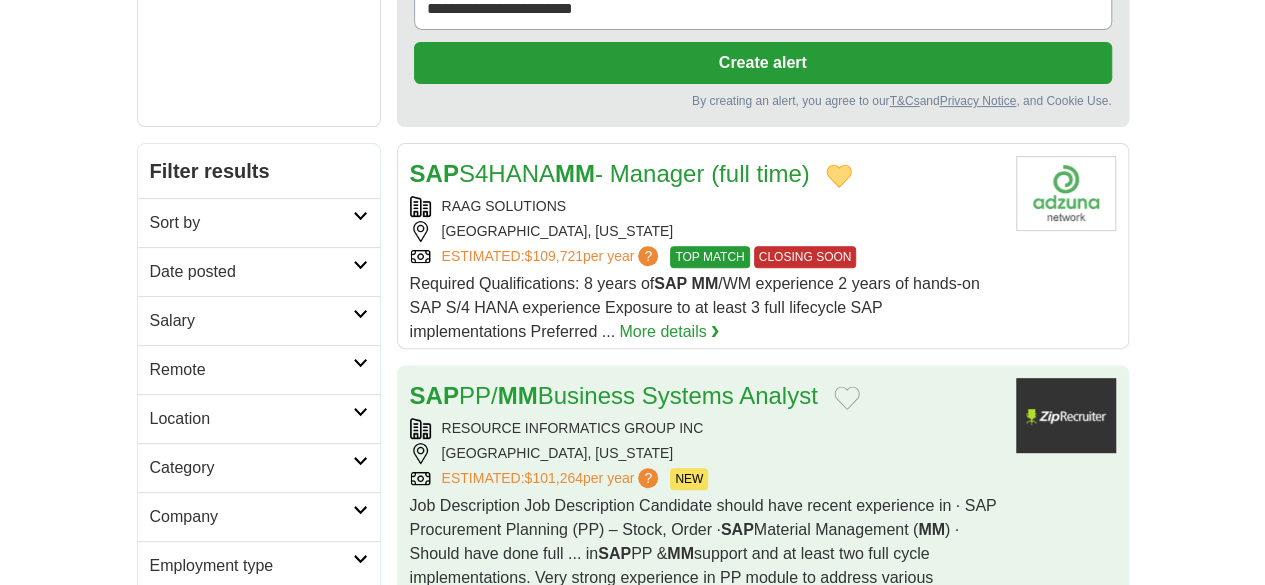 scroll, scrollTop: 400, scrollLeft: 0, axis: vertical 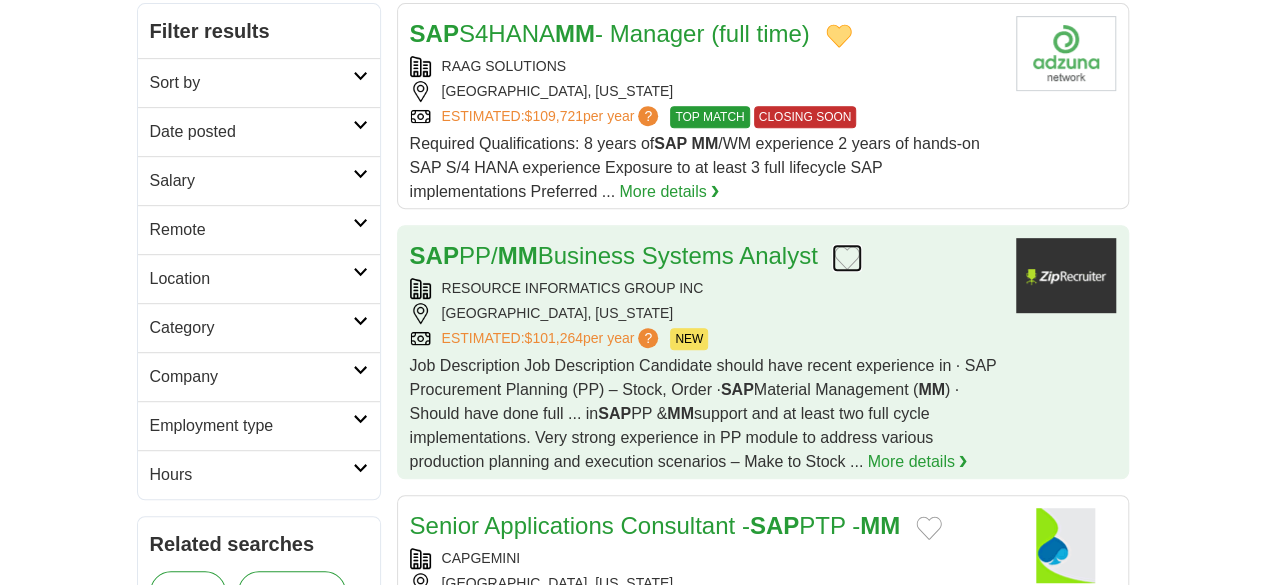 click at bounding box center [847, 258] 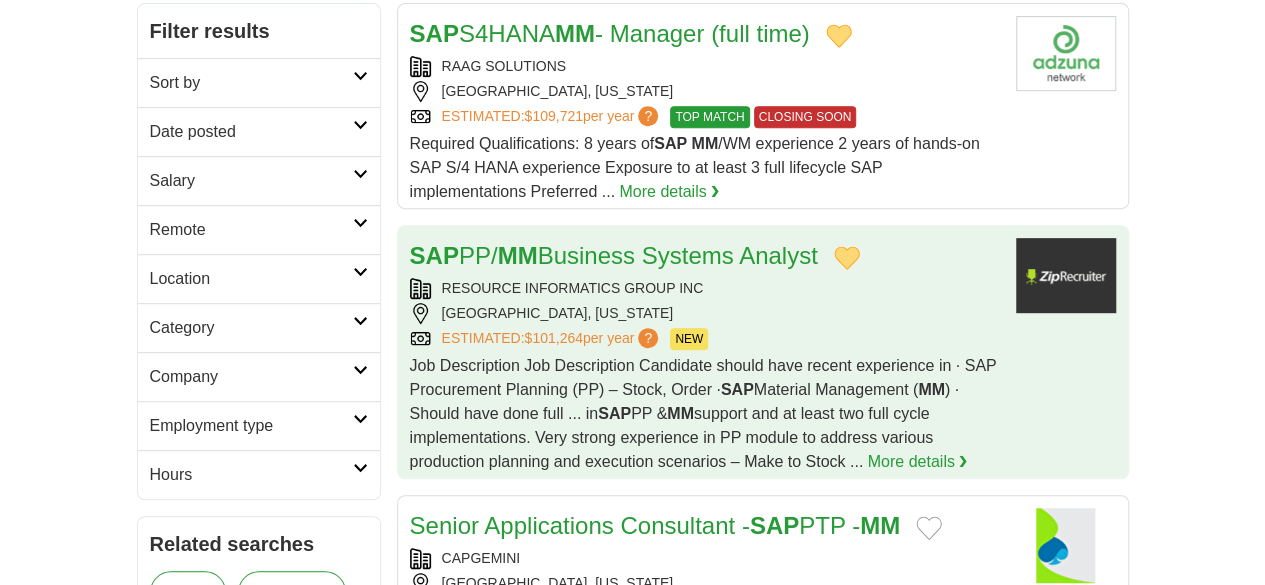 click on "RESOURCE INFORMATICS GROUP INC" at bounding box center [705, 288] 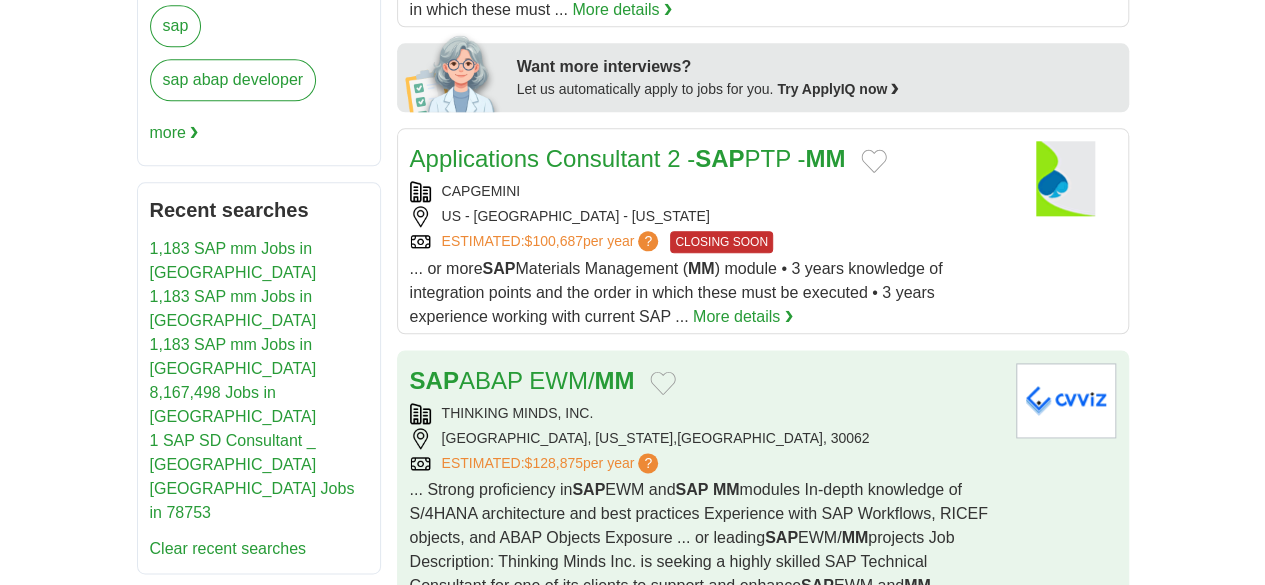 scroll, scrollTop: 1100, scrollLeft: 0, axis: vertical 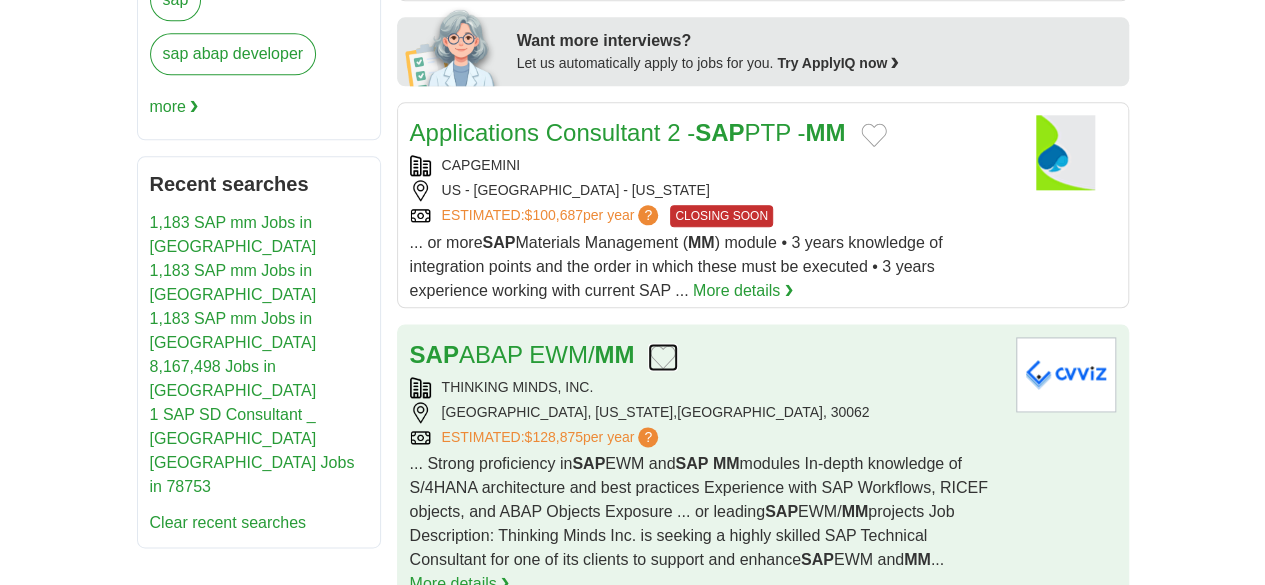 click at bounding box center (663, 357) 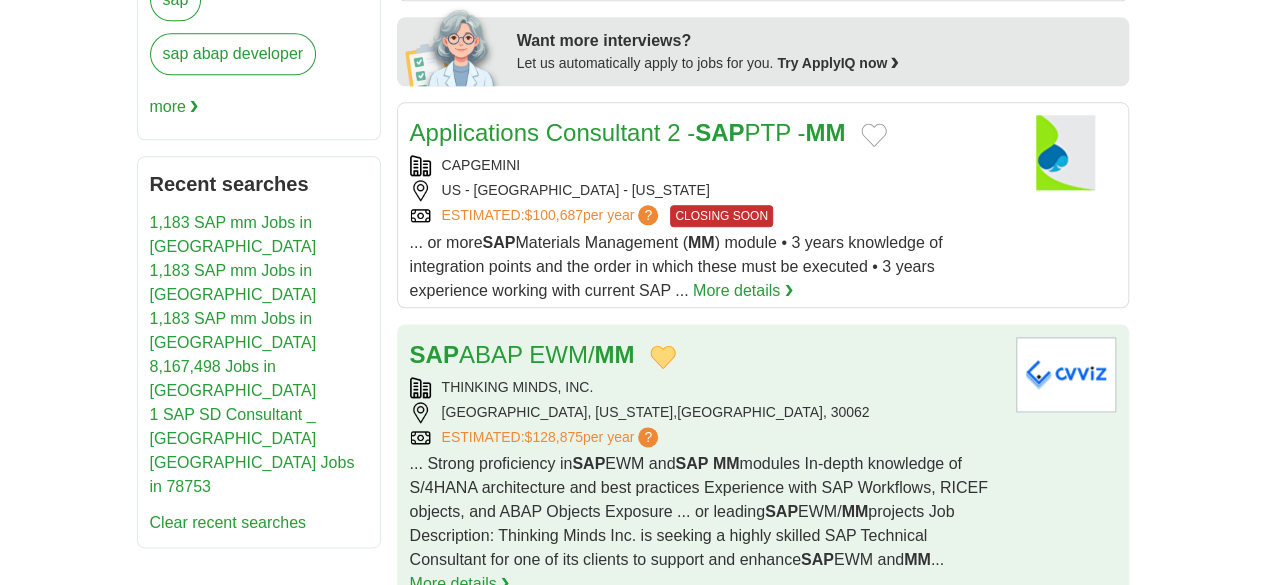click on "THINKING MINDS, INC." at bounding box center (705, 387) 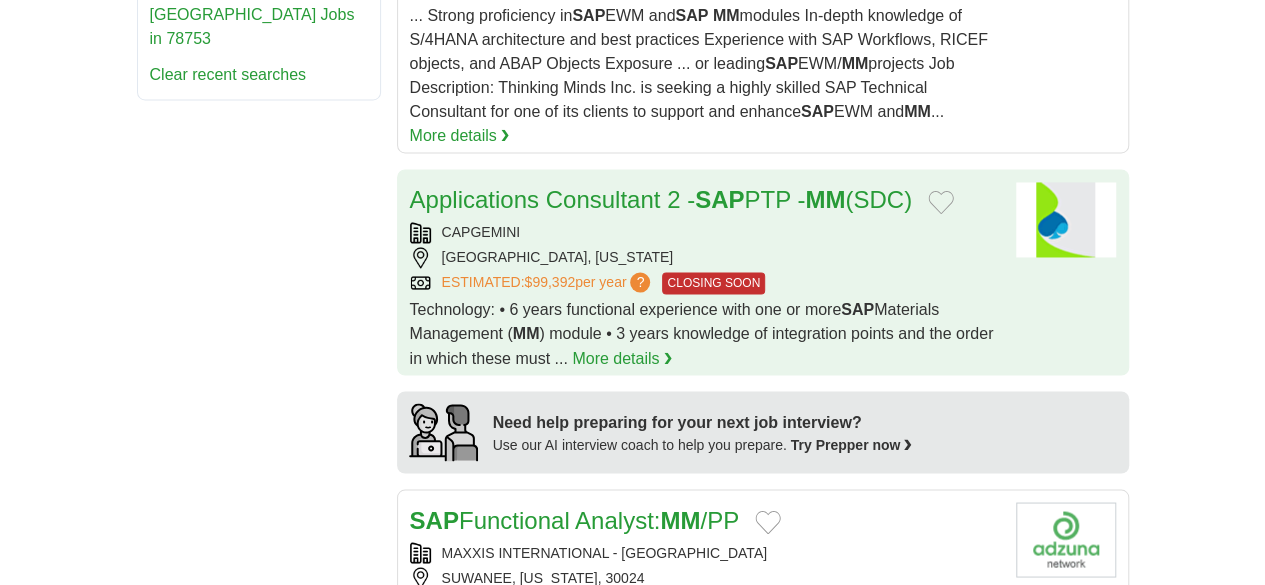 scroll, scrollTop: 1700, scrollLeft: 0, axis: vertical 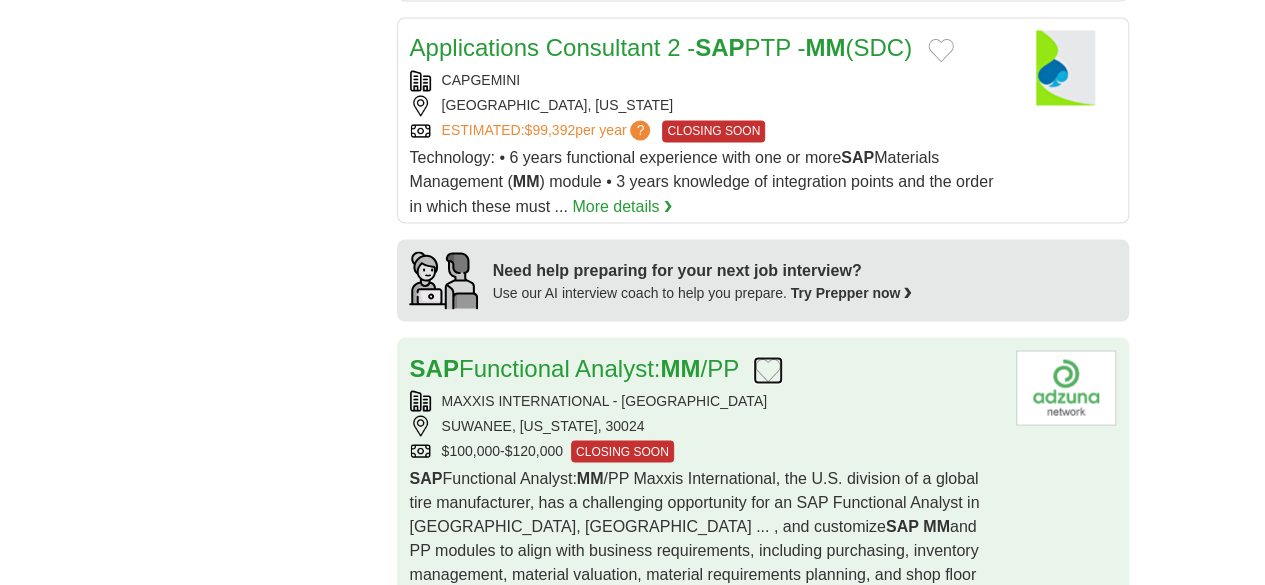 click at bounding box center (768, 370) 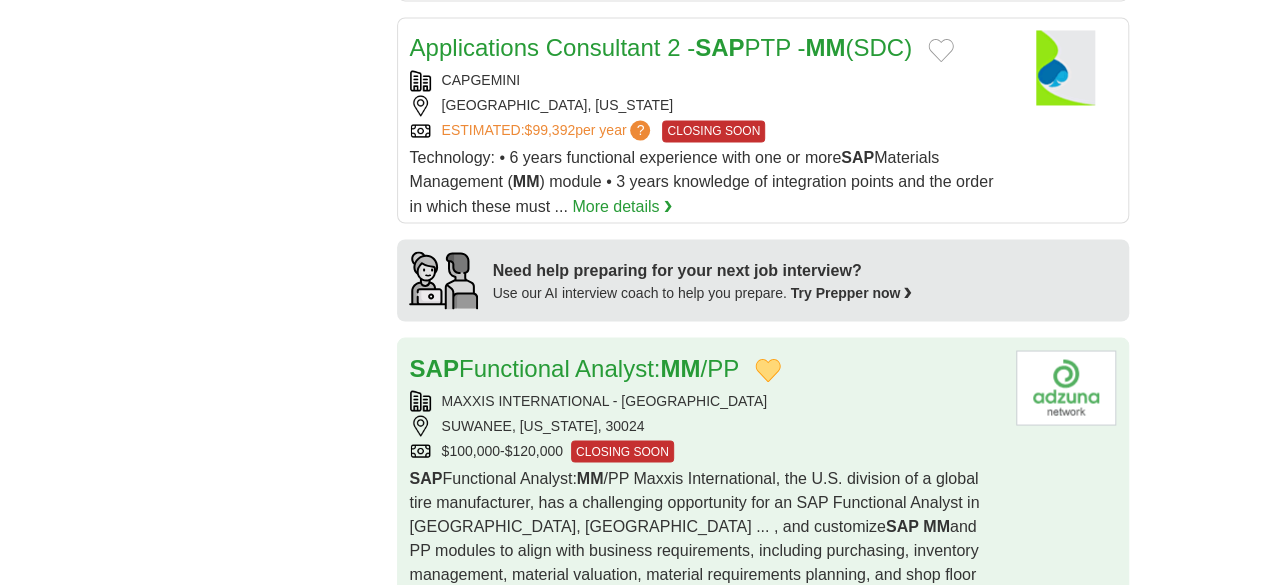 click on "MAXXIS INTERNATIONAL - USA" at bounding box center (705, 400) 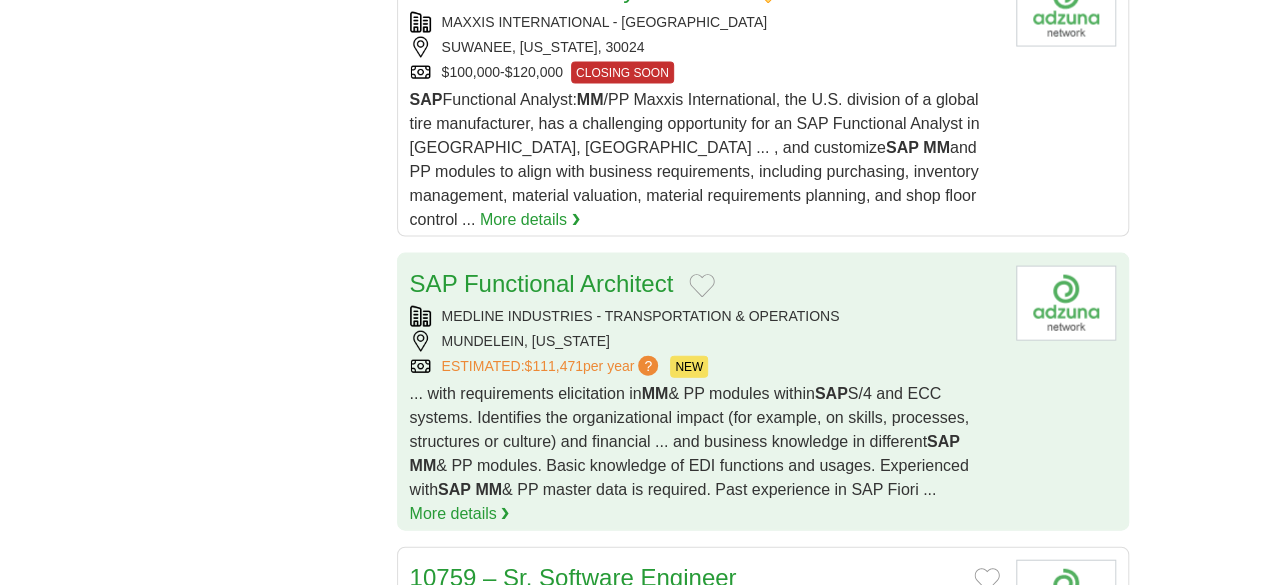 scroll, scrollTop: 2300, scrollLeft: 0, axis: vertical 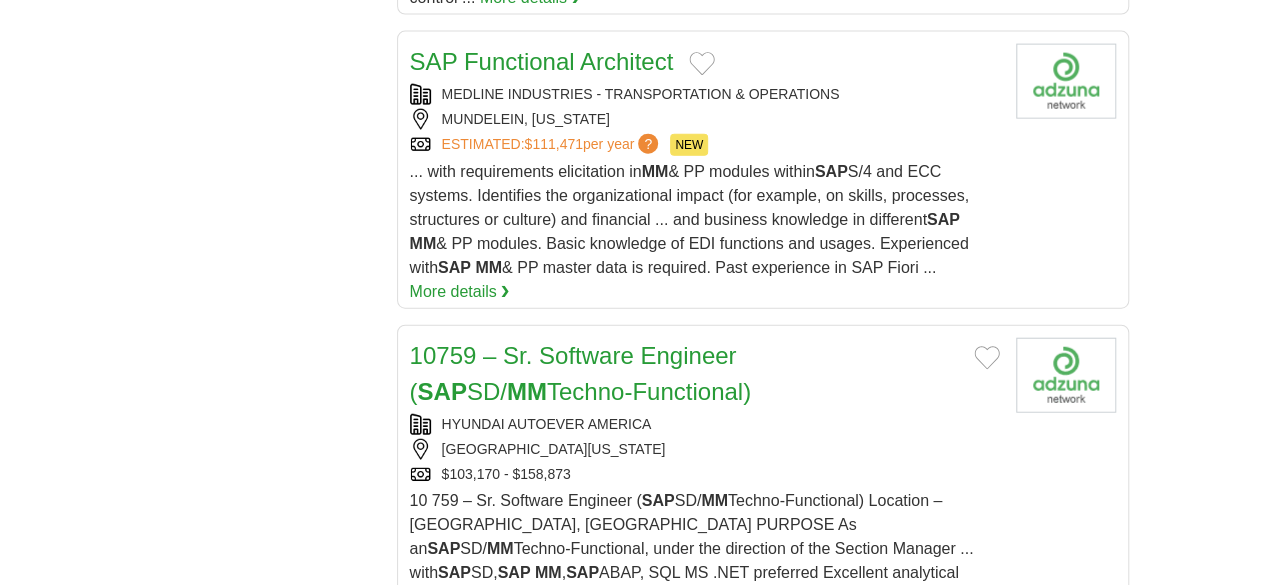 click on "SAP  Materials Management ( MM ) Technical Consultant" at bounding box center (705, 703) 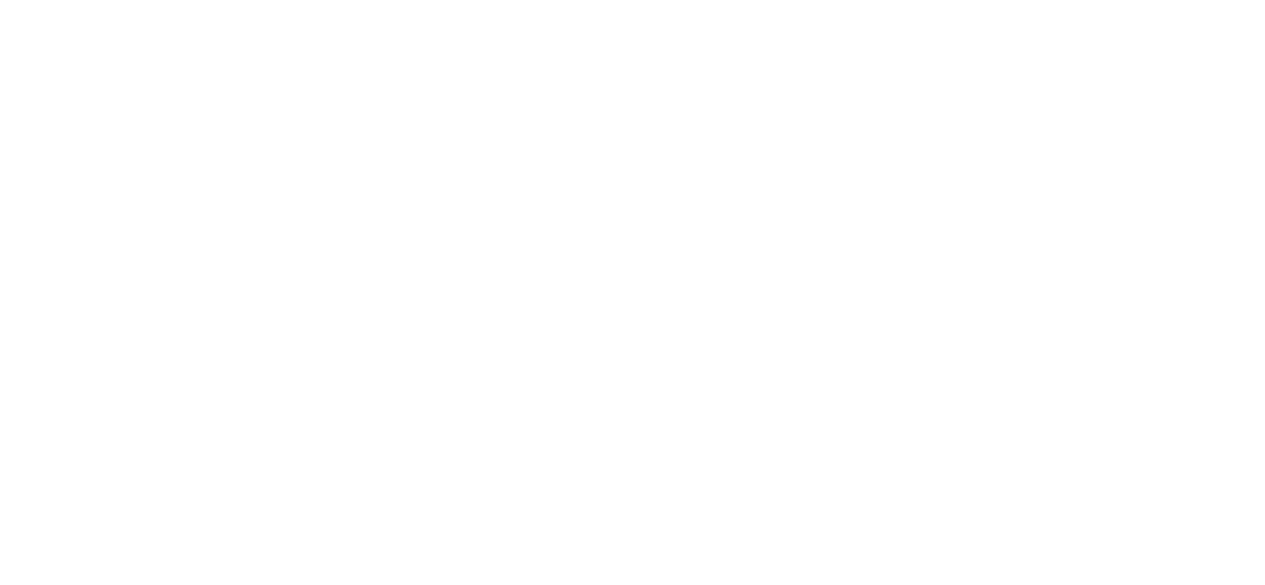 scroll, scrollTop: 3500, scrollLeft: 0, axis: vertical 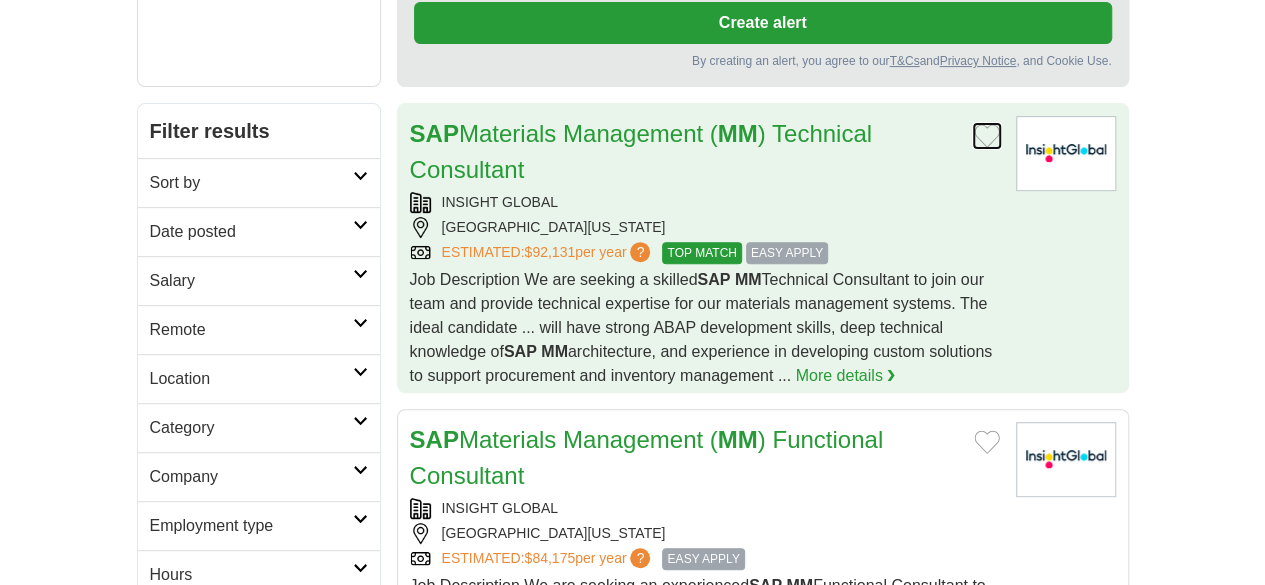 click at bounding box center [987, 136] 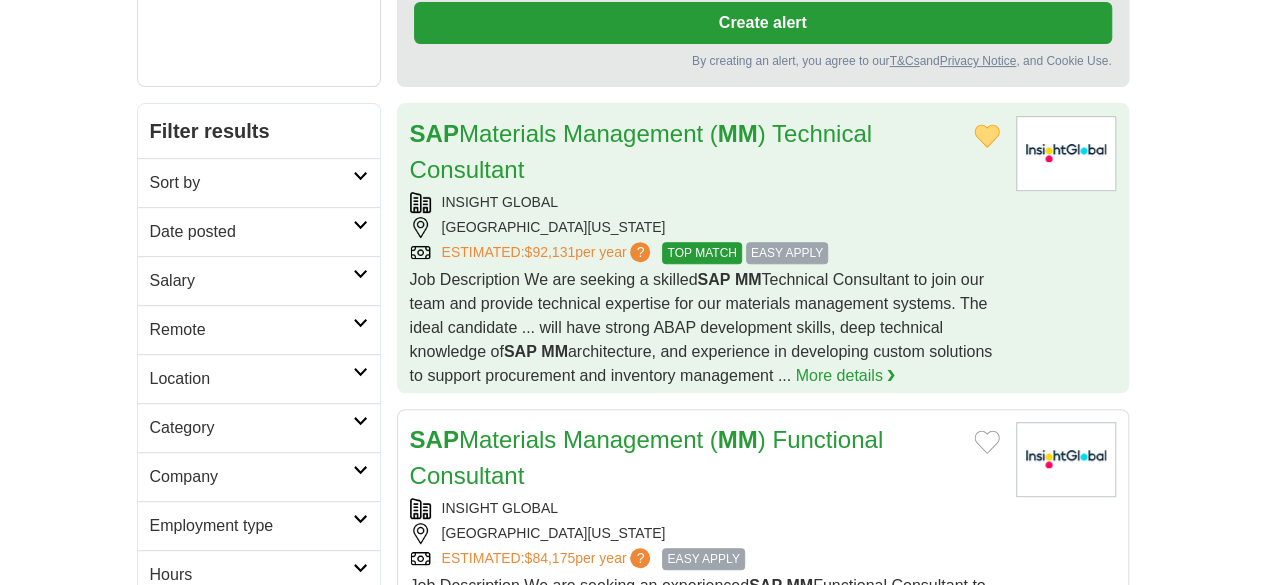click on "[GEOGRAPHIC_DATA][US_STATE]" at bounding box center [705, 227] 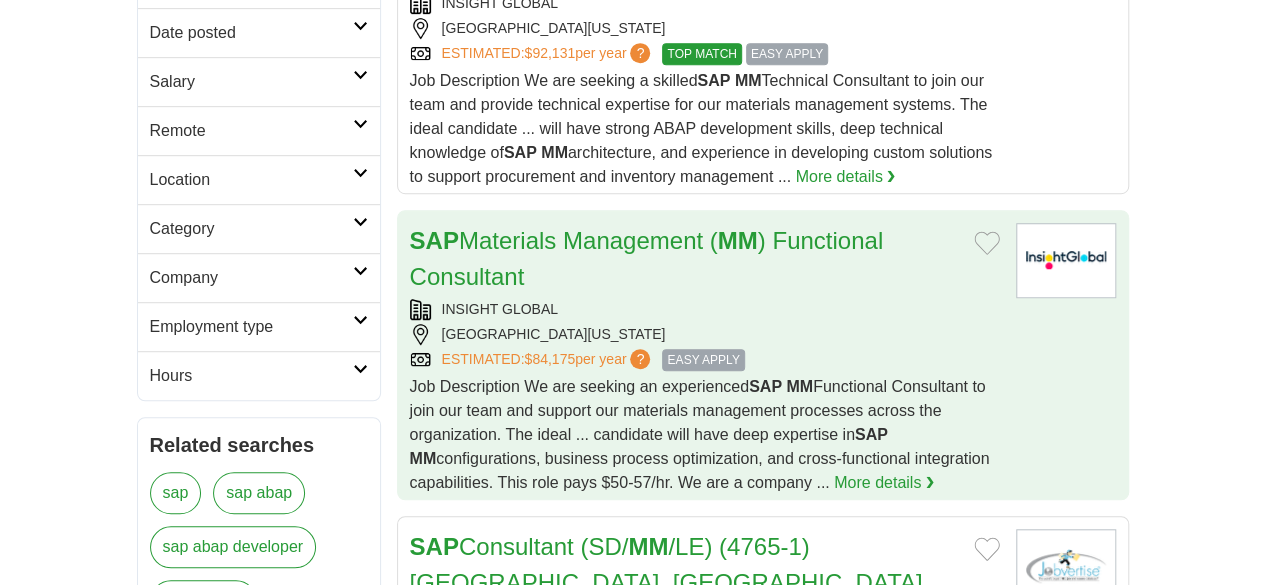 scroll, scrollTop: 500, scrollLeft: 0, axis: vertical 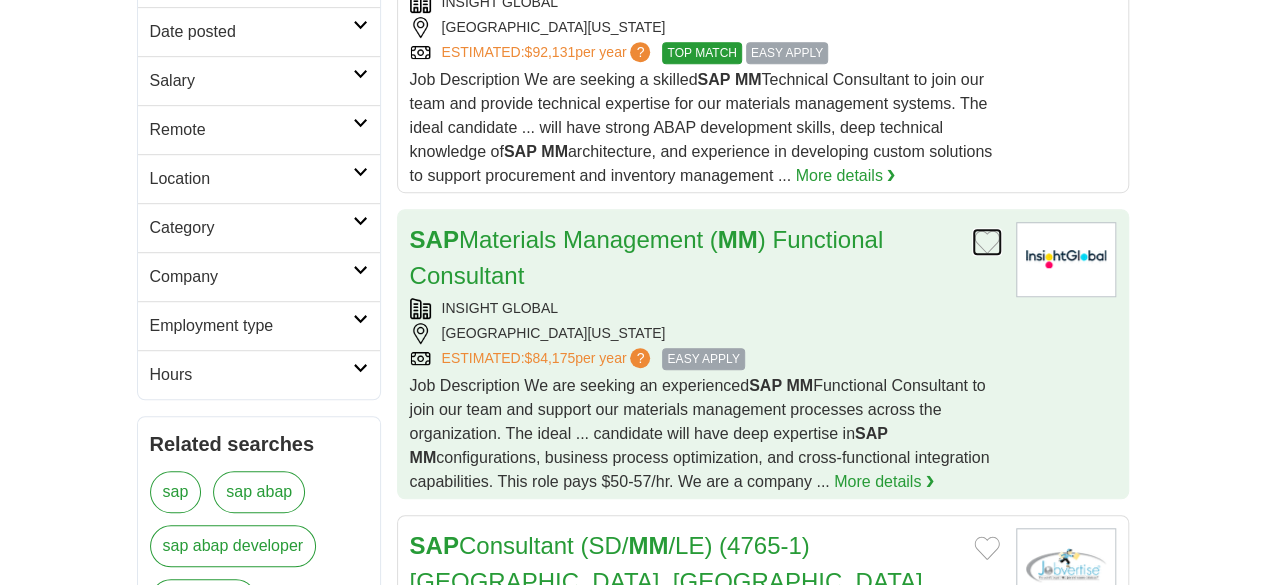 click at bounding box center (987, 242) 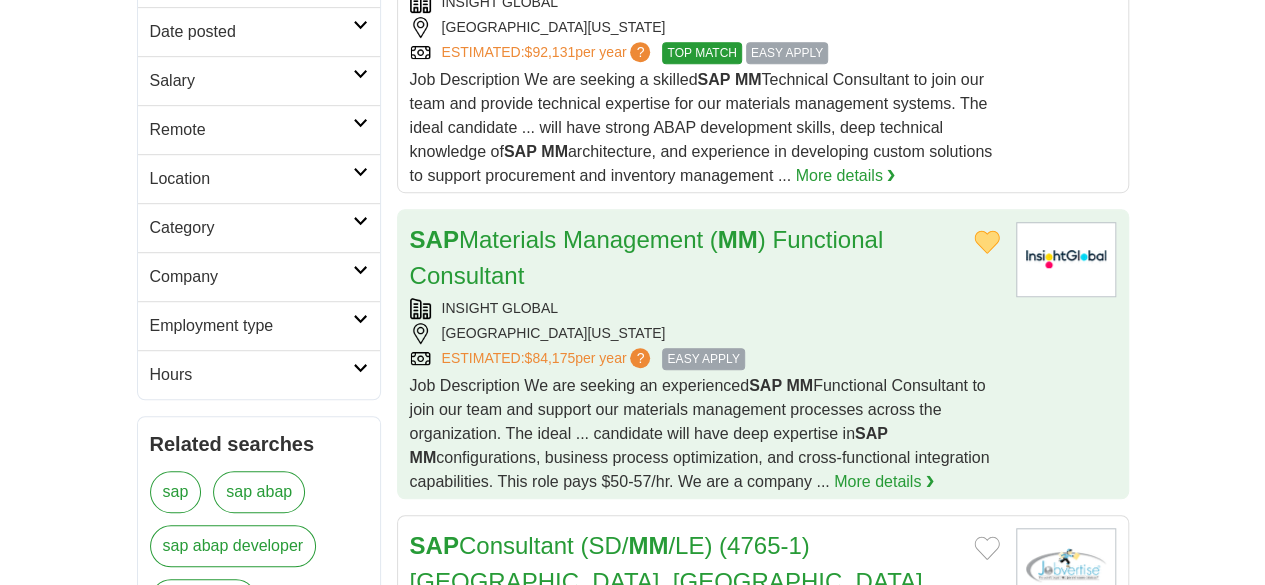 click on "INSIGHT GLOBAL
[GEOGRAPHIC_DATA], [US_STATE], 33408
ESTIMATED:
$84,175
per year
?
EASY APPLY" at bounding box center (705, 334) 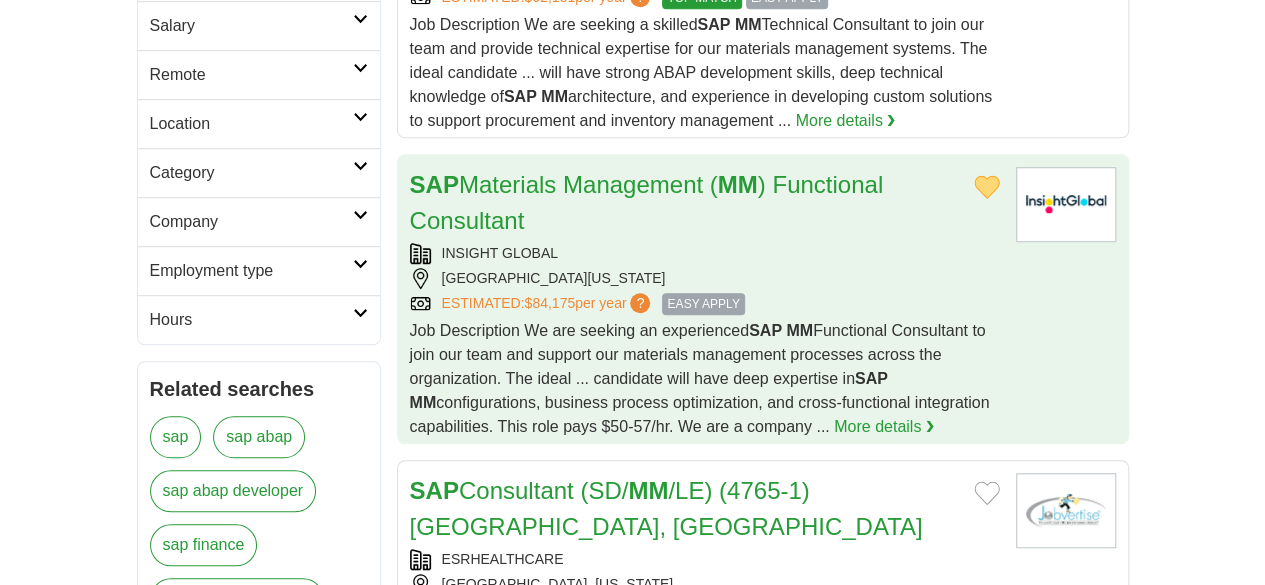 scroll, scrollTop: 600, scrollLeft: 0, axis: vertical 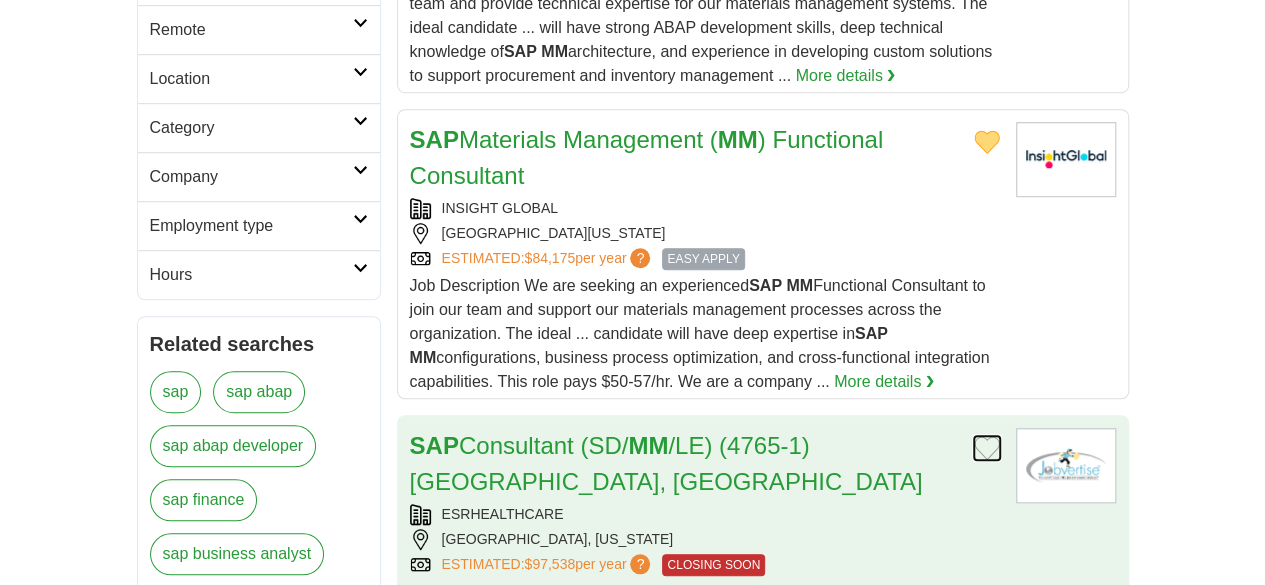 click at bounding box center (987, 448) 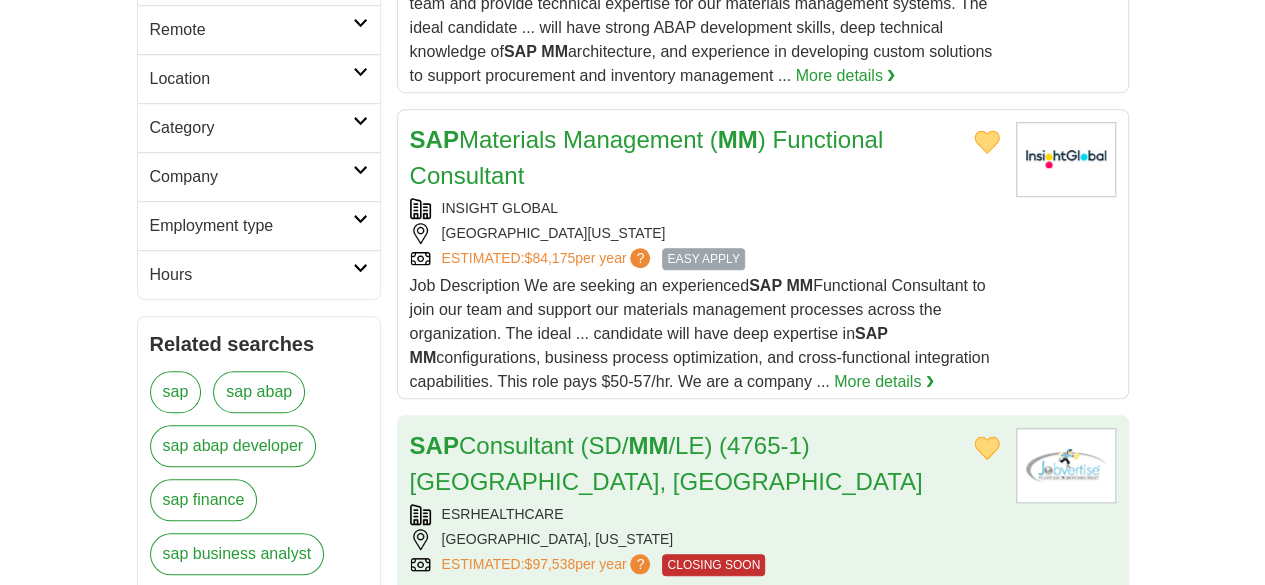 click on "ESRHEALTHCARE" at bounding box center (705, 514) 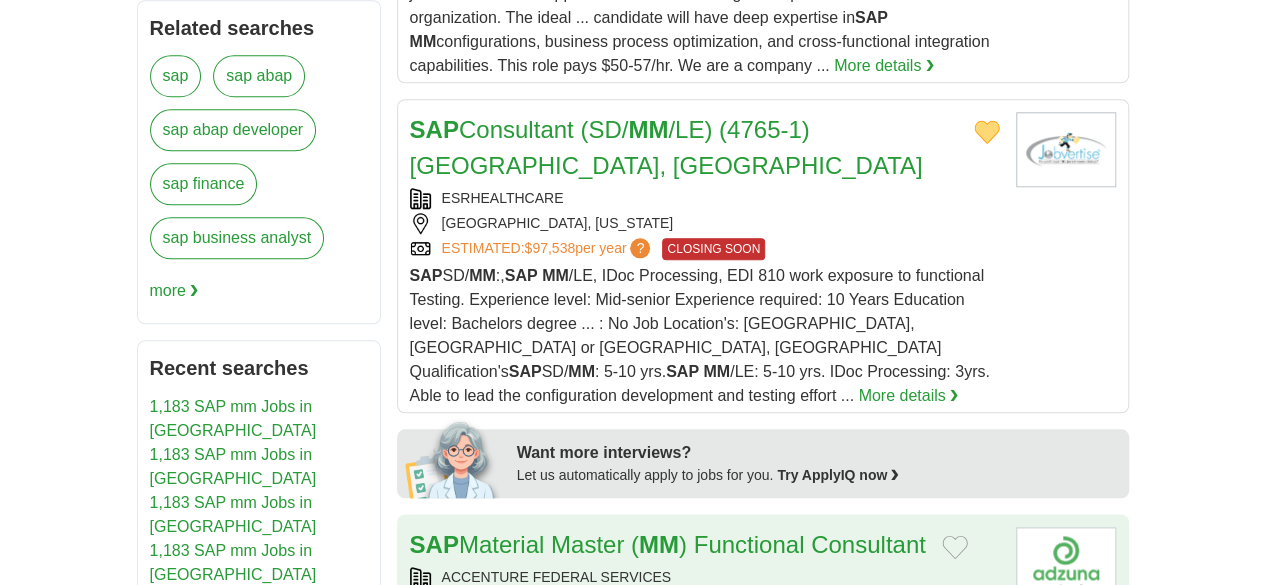 scroll, scrollTop: 1000, scrollLeft: 0, axis: vertical 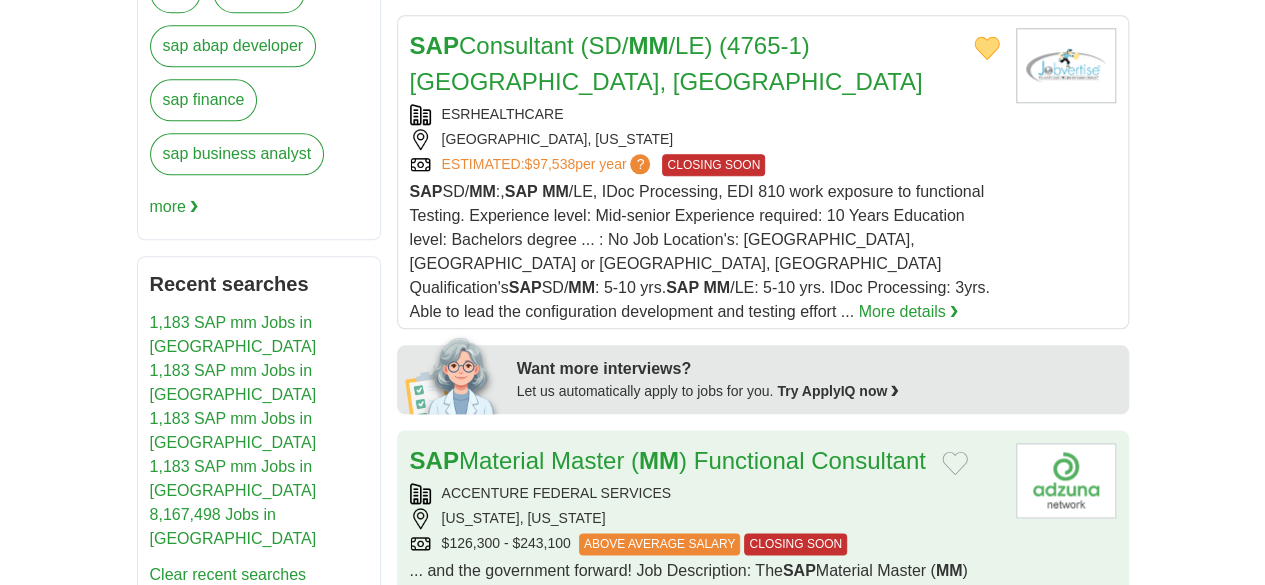 click on "SAP  Material Master ( MM ) Functional Consultant" at bounding box center (705, 461) 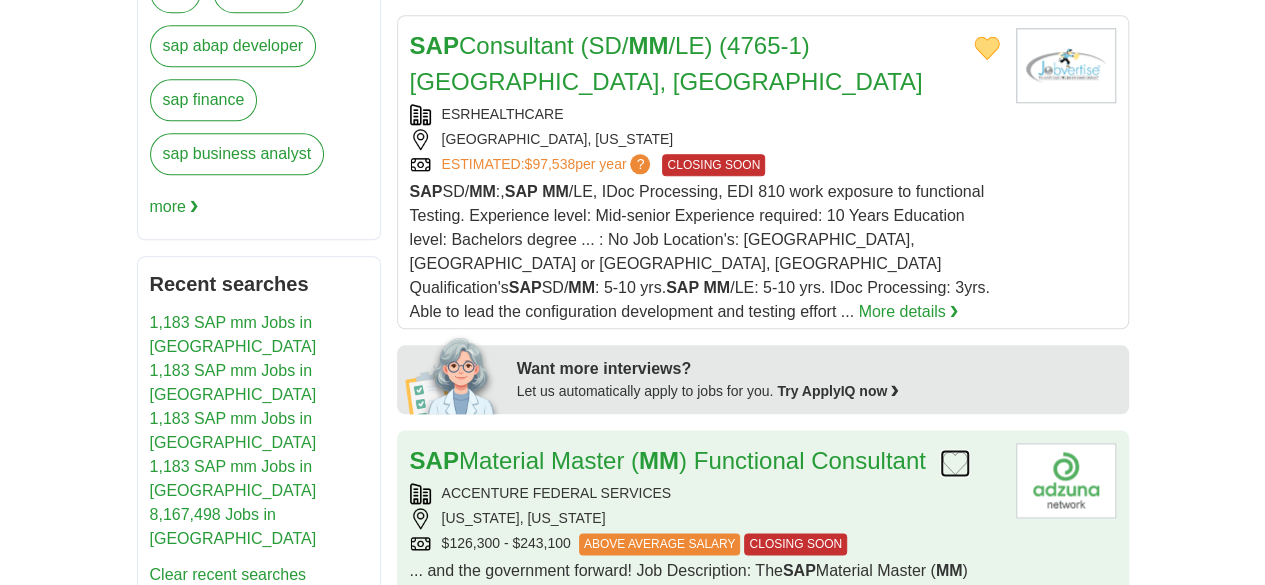 click at bounding box center (955, 463) 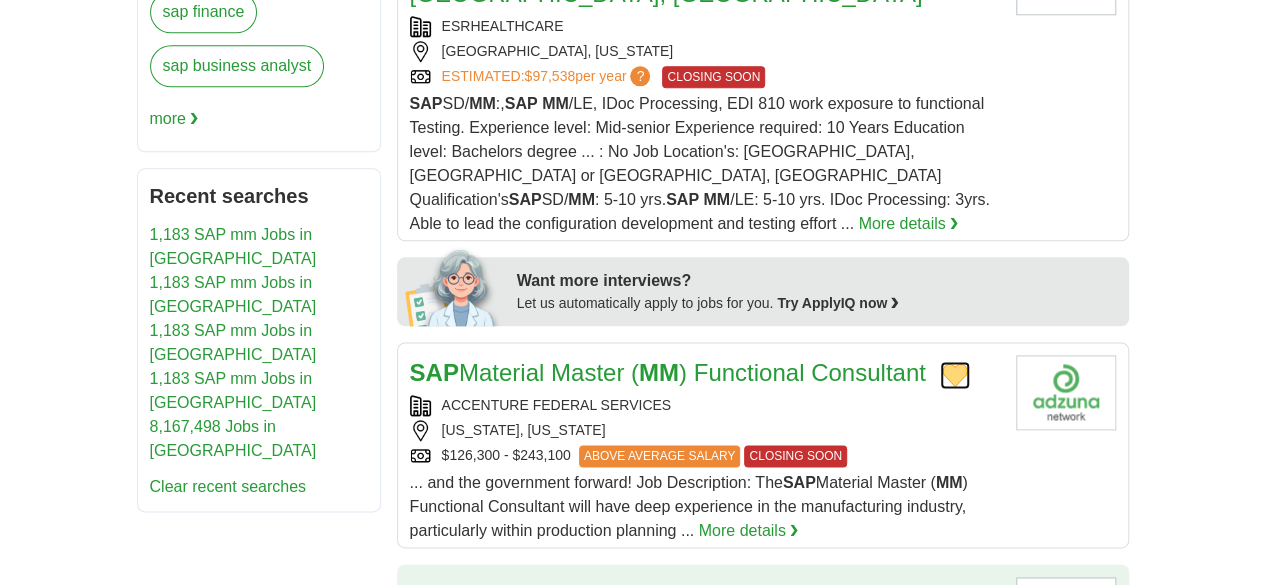 scroll, scrollTop: 1200, scrollLeft: 0, axis: vertical 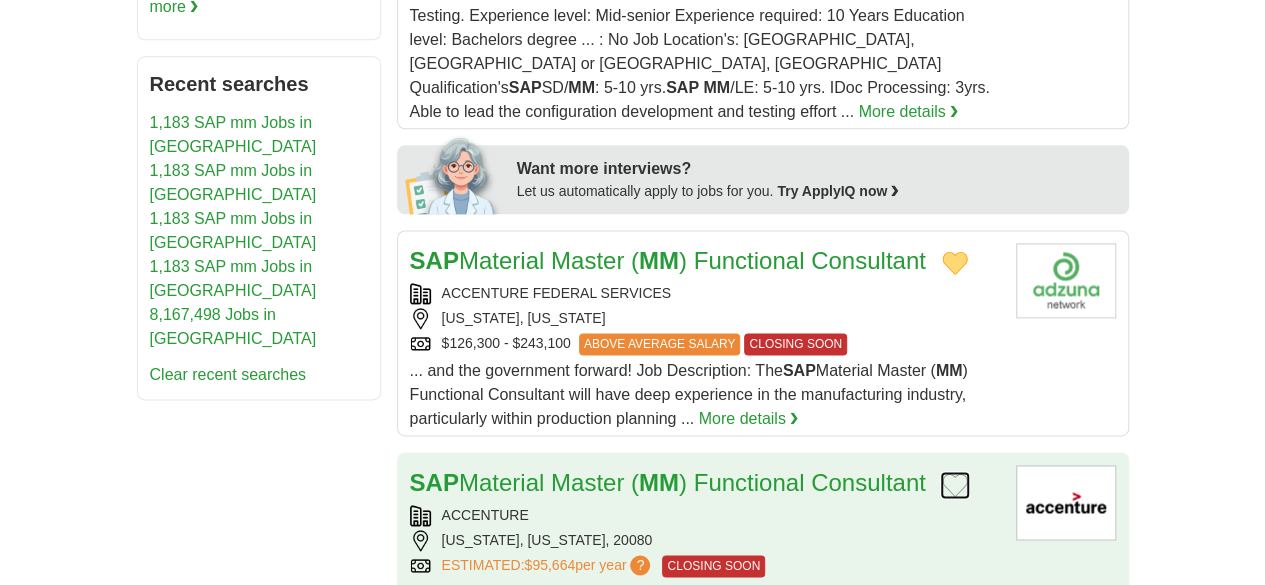 click at bounding box center (955, 485) 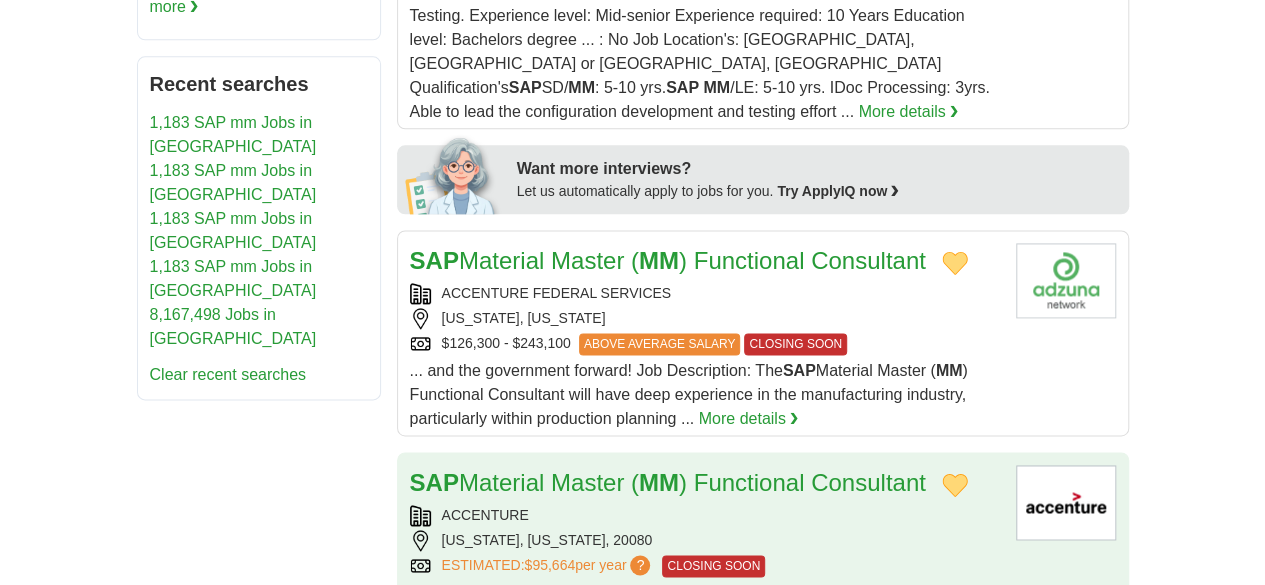 click on "ACCENTURE" at bounding box center (705, 515) 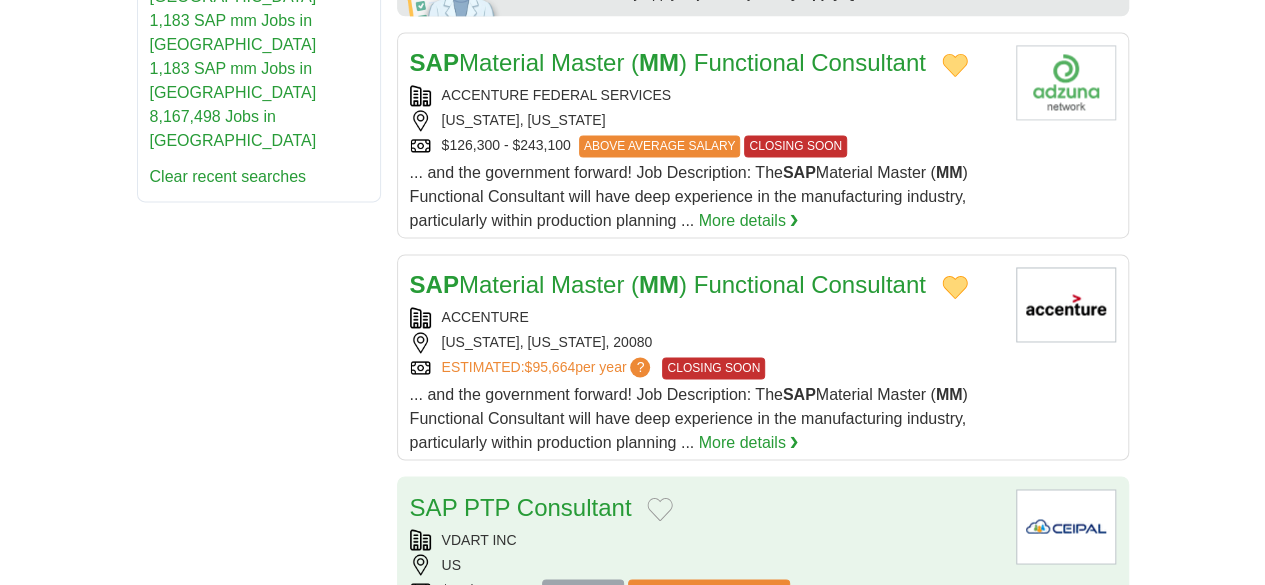 scroll, scrollTop: 1400, scrollLeft: 0, axis: vertical 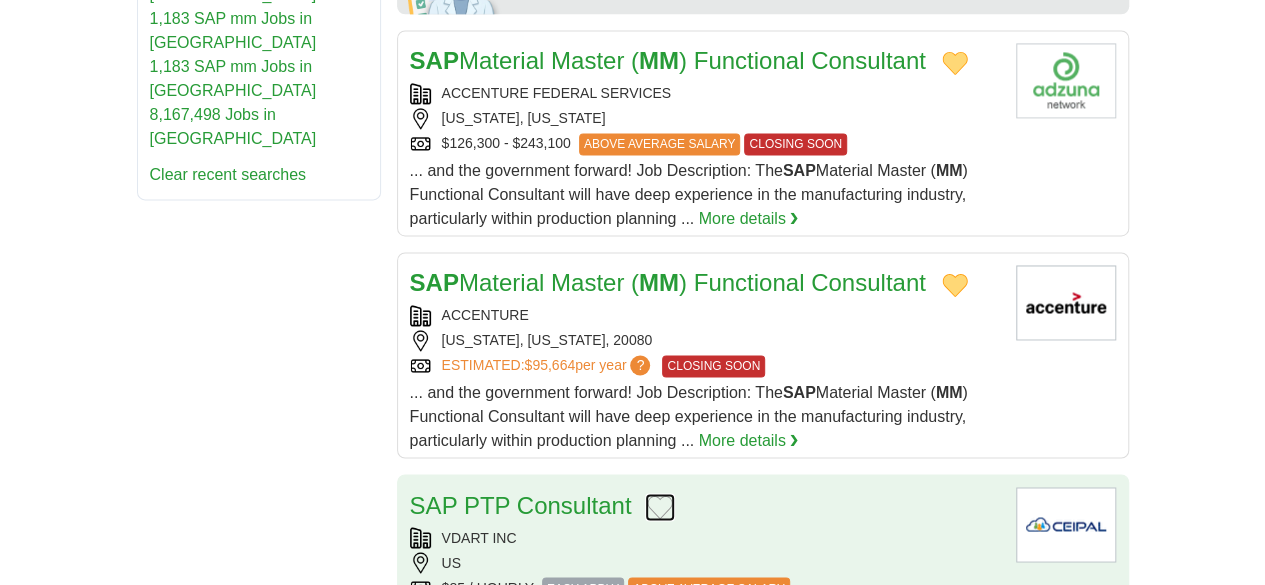 click at bounding box center [660, 507] 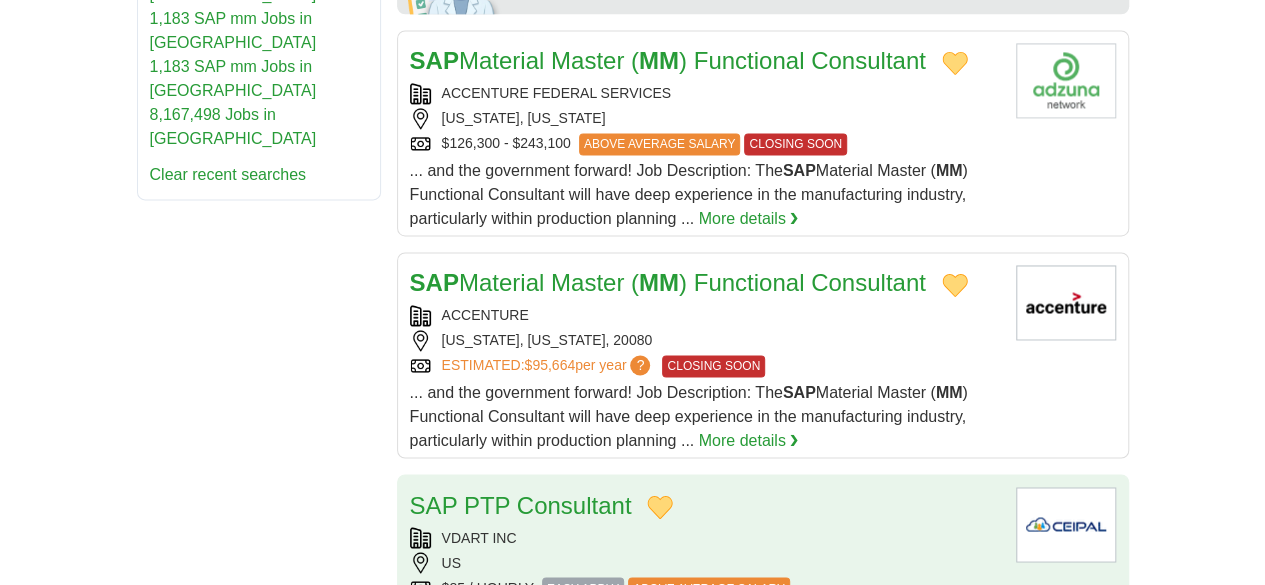 click on "VDART INC
[GEOGRAPHIC_DATA]
$85 / HOURLY
EASY APPLY ABOVE AVERAGE SALARY" at bounding box center [705, 563] 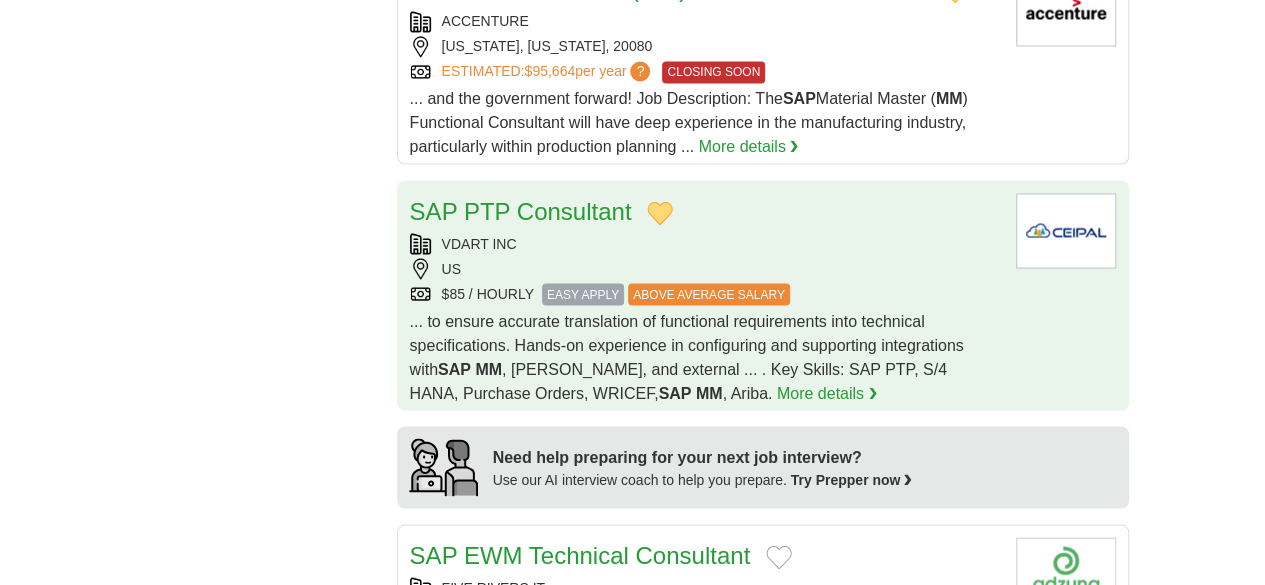 scroll, scrollTop: 1700, scrollLeft: 0, axis: vertical 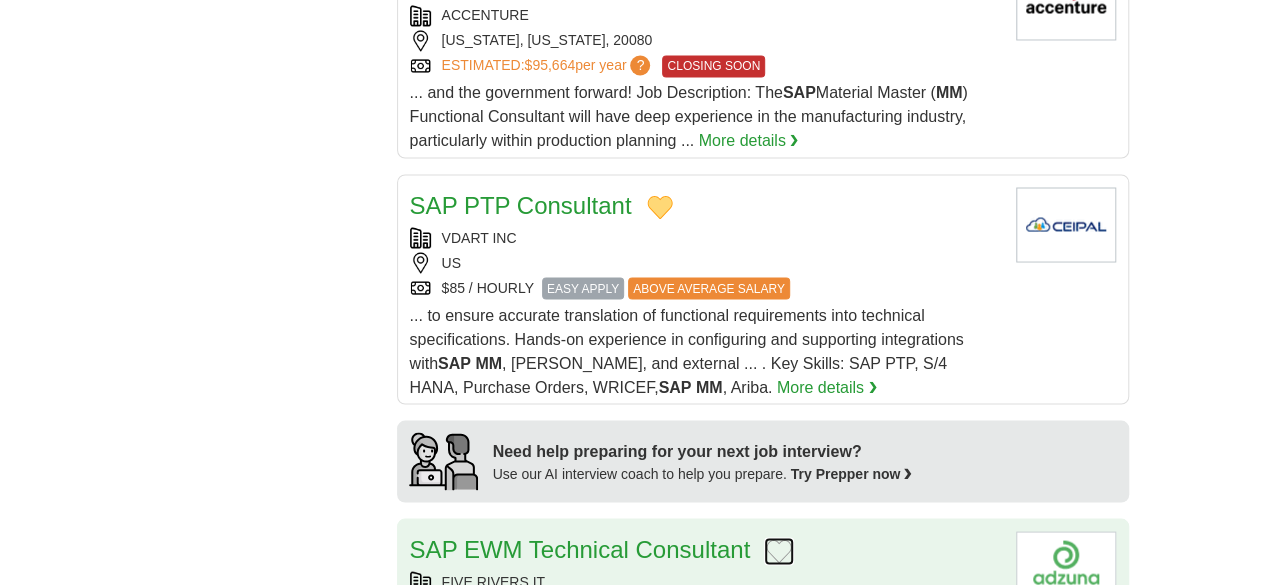 click at bounding box center (779, 551) 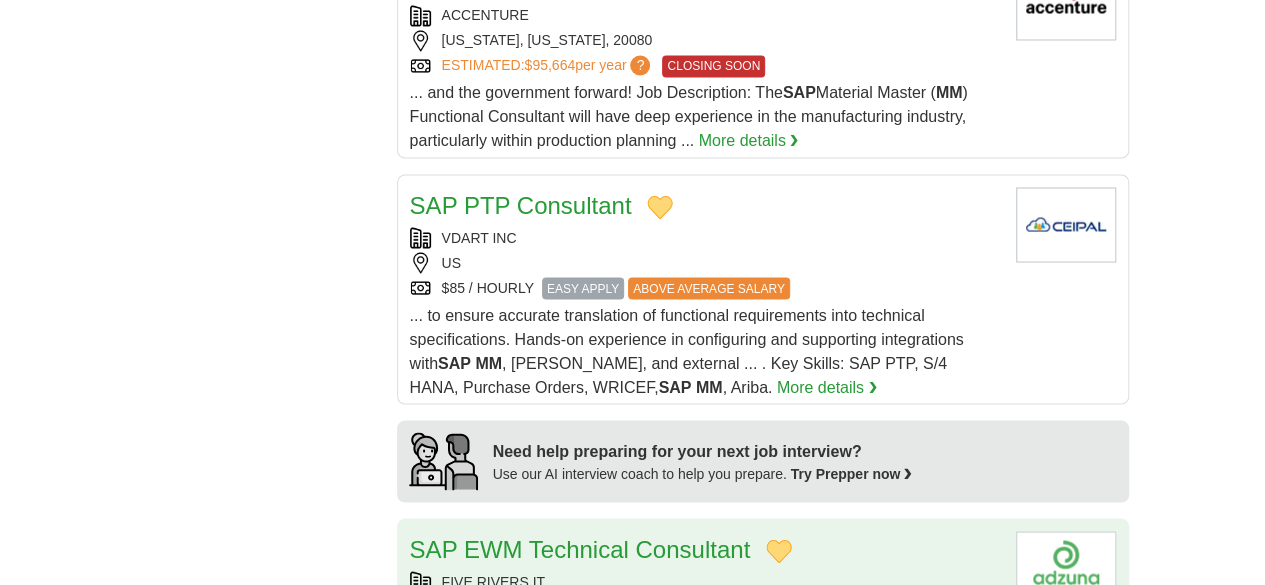 click on "FIVE RIVERS IT
[GEOGRAPHIC_DATA] ON SITE, [US_STATE]
ESTIMATED:
$120,806
per year
?
REMOTE" at bounding box center (705, 607) 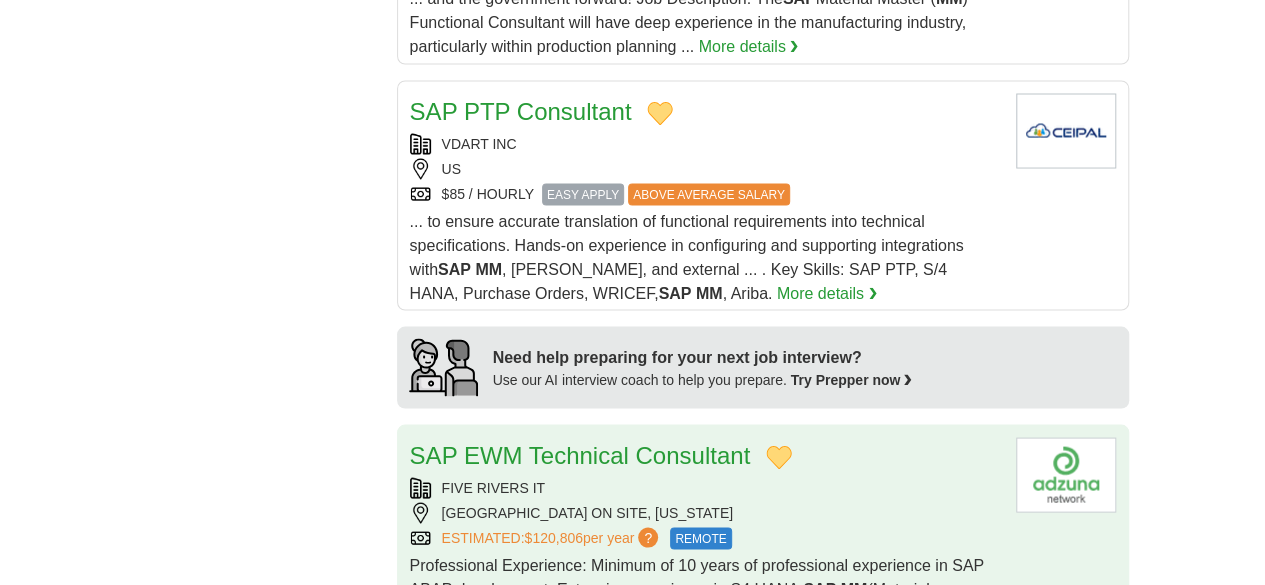 scroll, scrollTop: 1900, scrollLeft: 0, axis: vertical 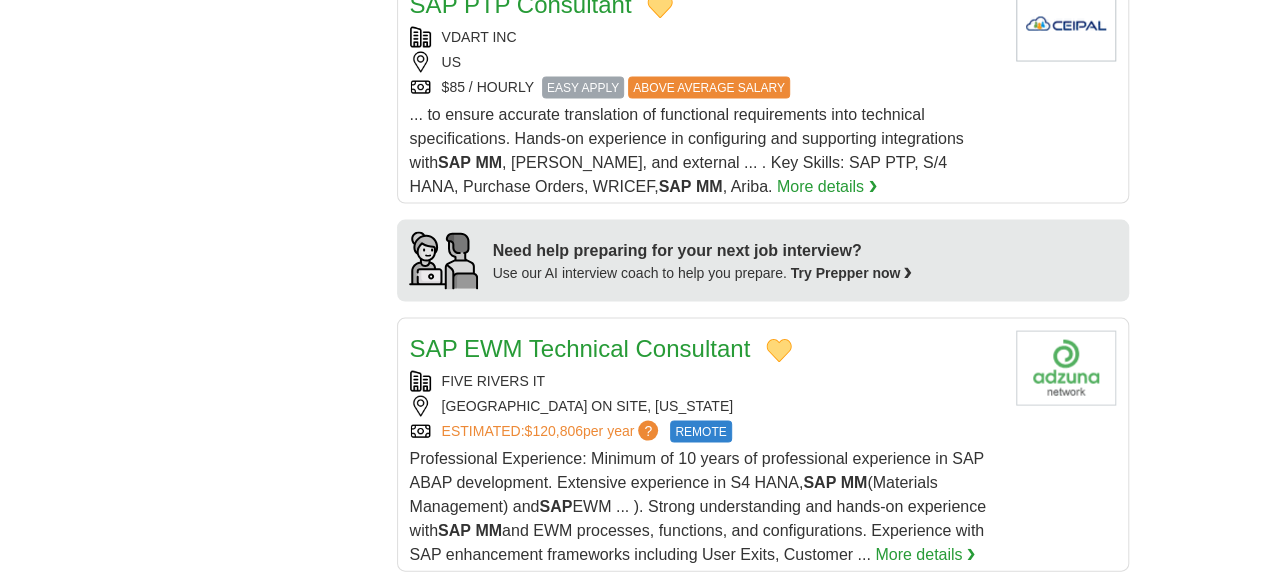 click at bounding box center [648, 621] 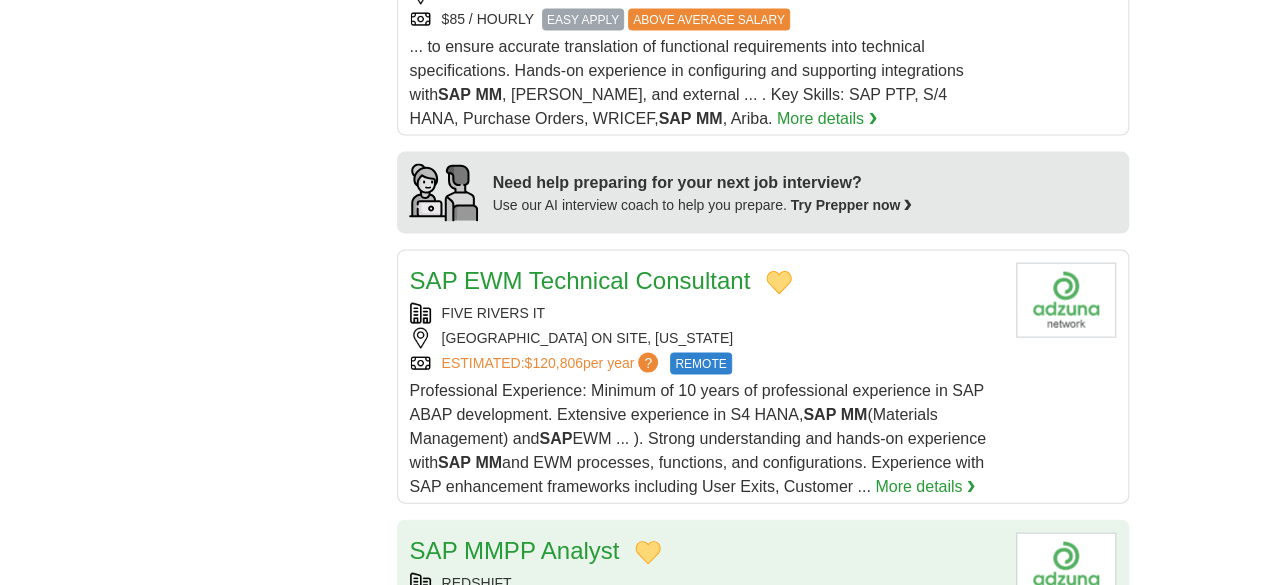 scroll, scrollTop: 2000, scrollLeft: 0, axis: vertical 